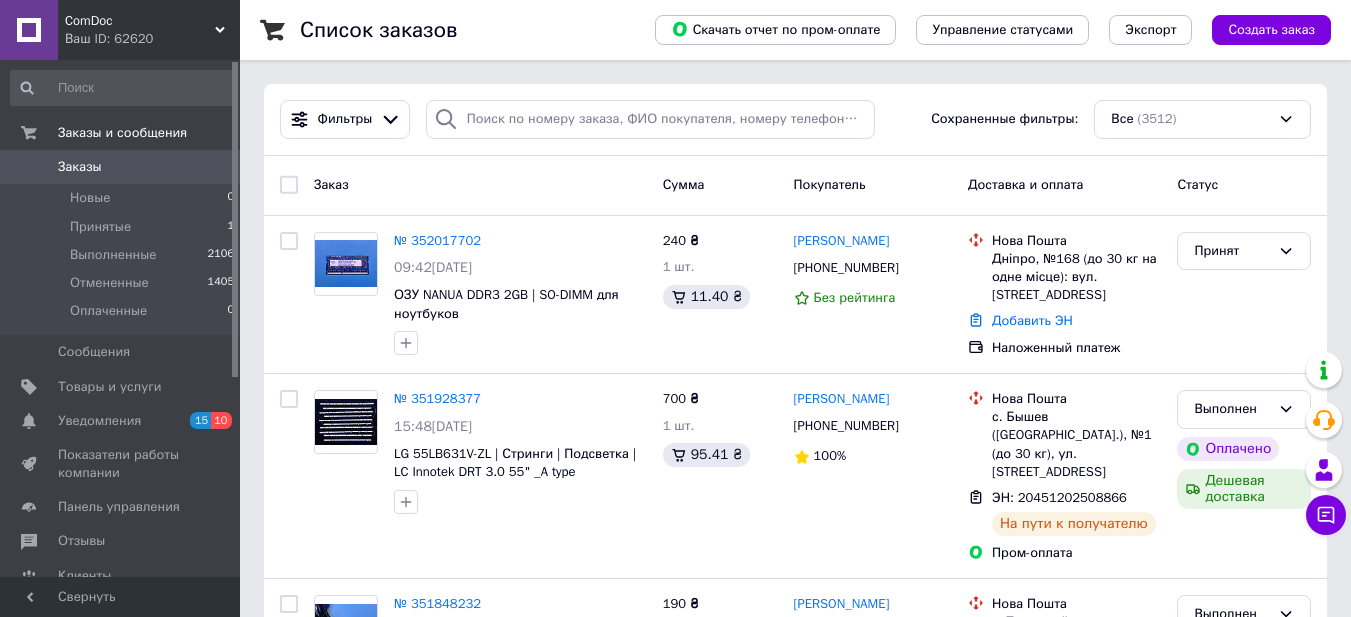 scroll, scrollTop: 0, scrollLeft: 0, axis: both 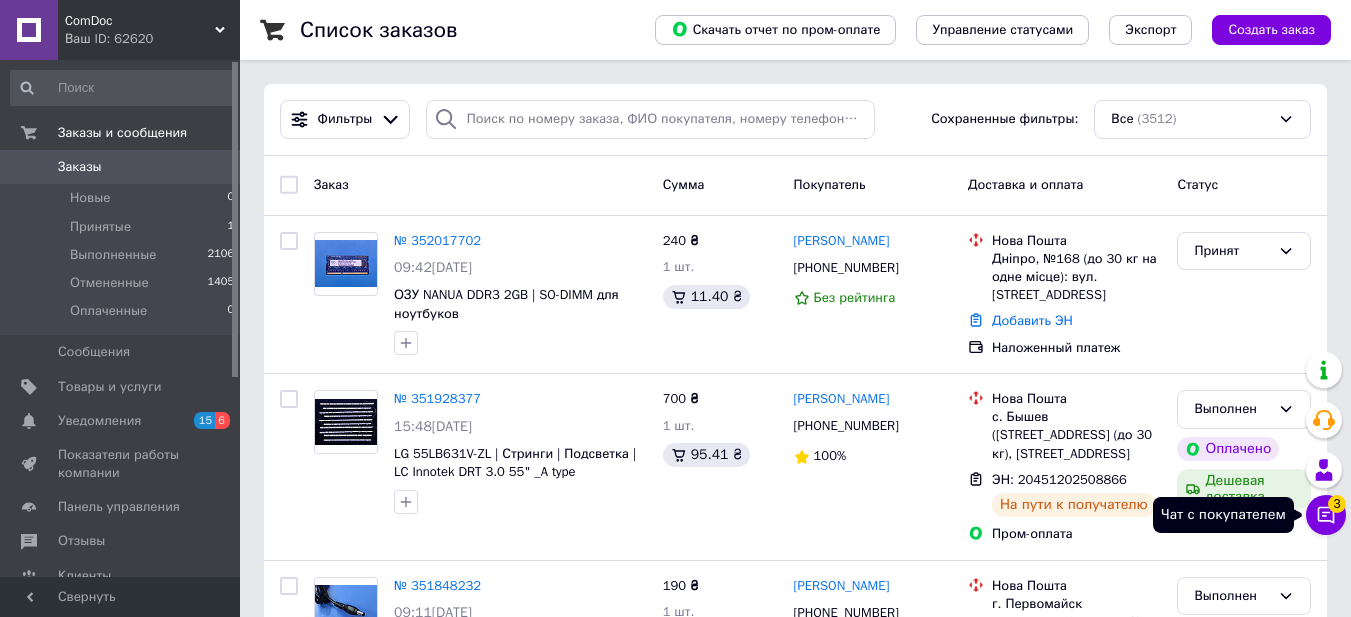click on "Чат с покупателем 3" at bounding box center (1326, 515) 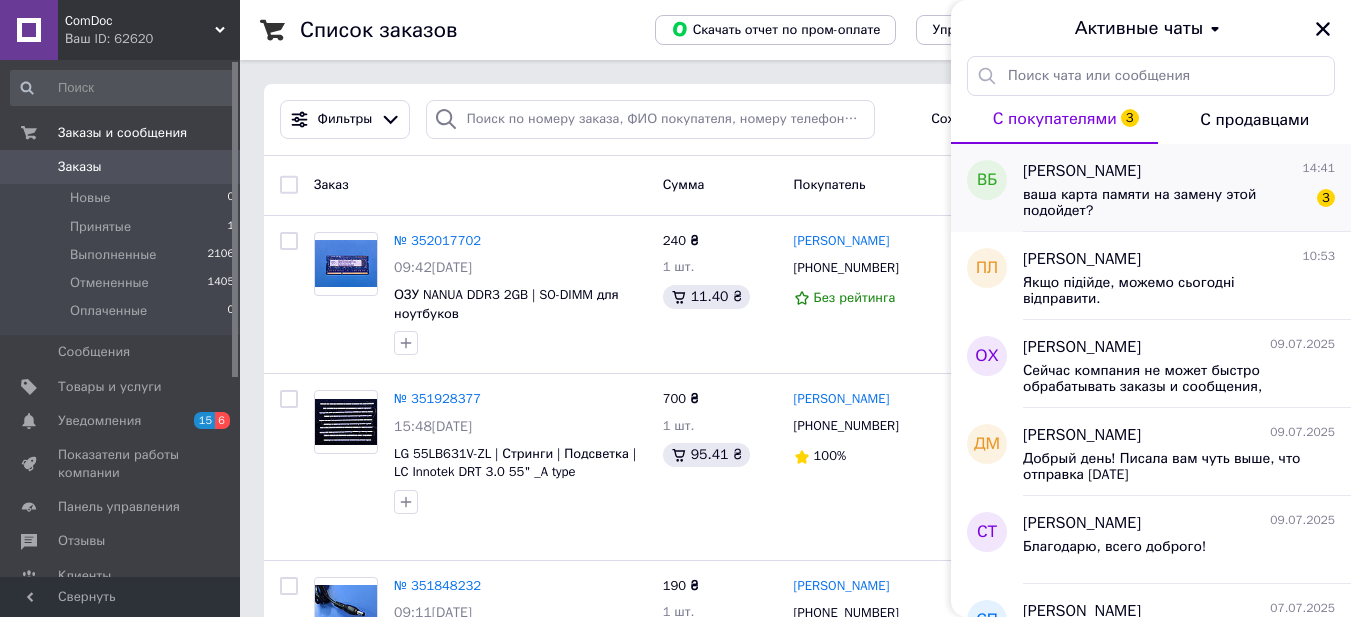 click on "Вадим Быковский 14:41 ваша карта памяти на замену этой подойдет? 3" at bounding box center [1187, 188] 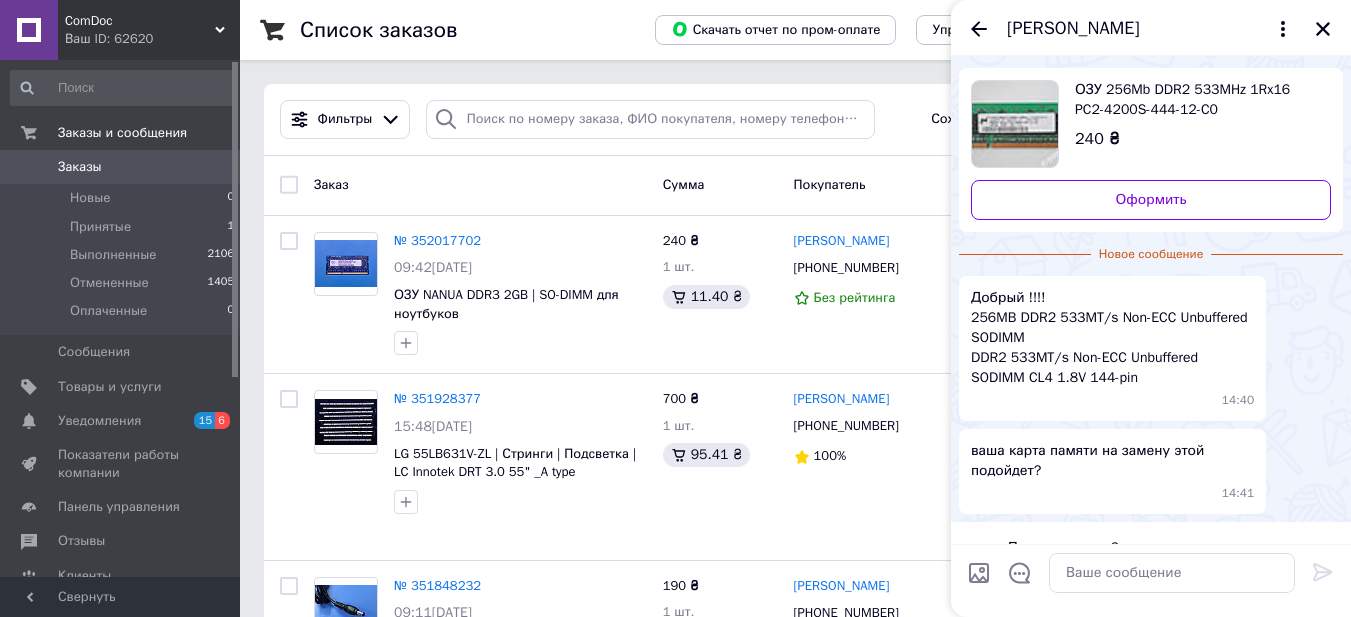 scroll, scrollTop: 63, scrollLeft: 0, axis: vertical 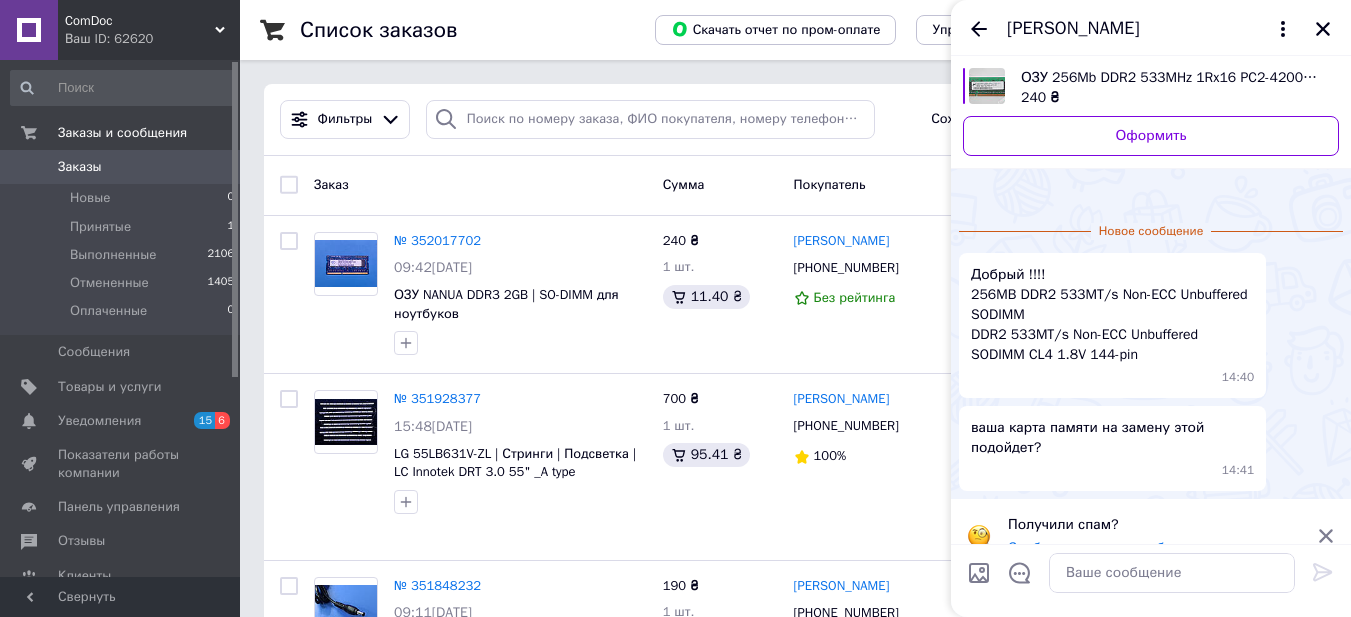 drag, startPoint x: 1326, startPoint y: 534, endPoint x: 1315, endPoint y: 504, distance: 31.95309 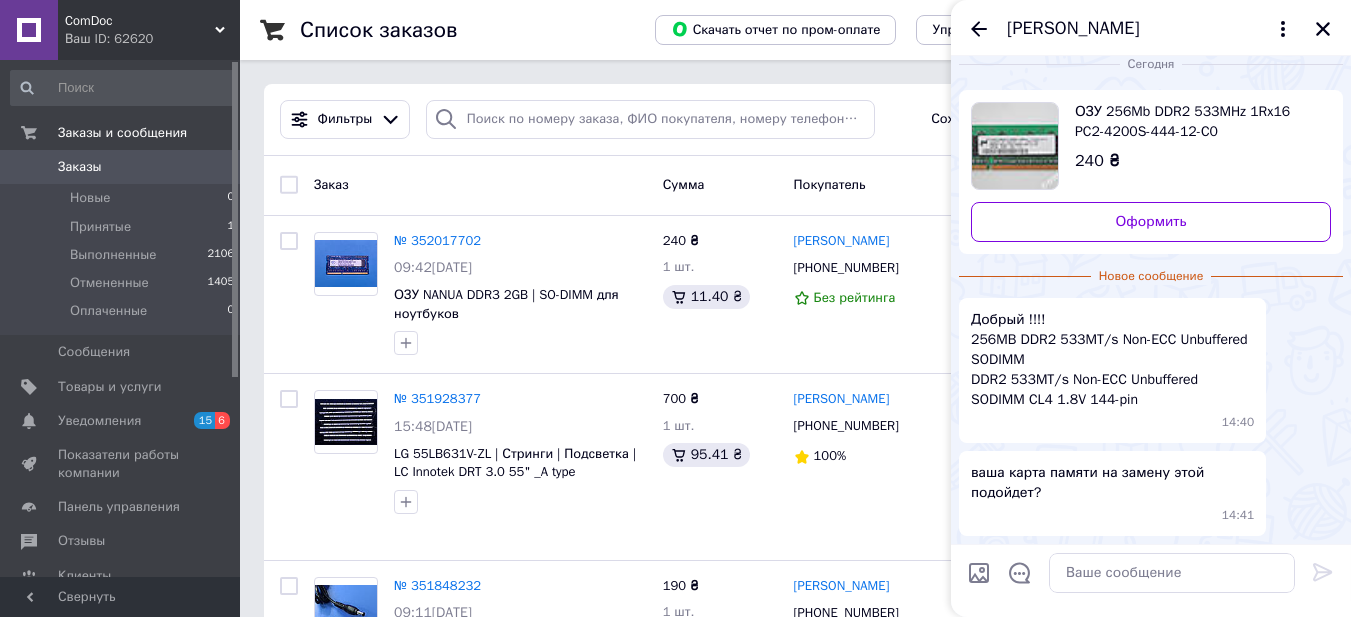 click on "ОЗУ 256Mb DDR2 533MHz 1Rx16 PC2-4200S-444-12-C0" at bounding box center [1195, 122] 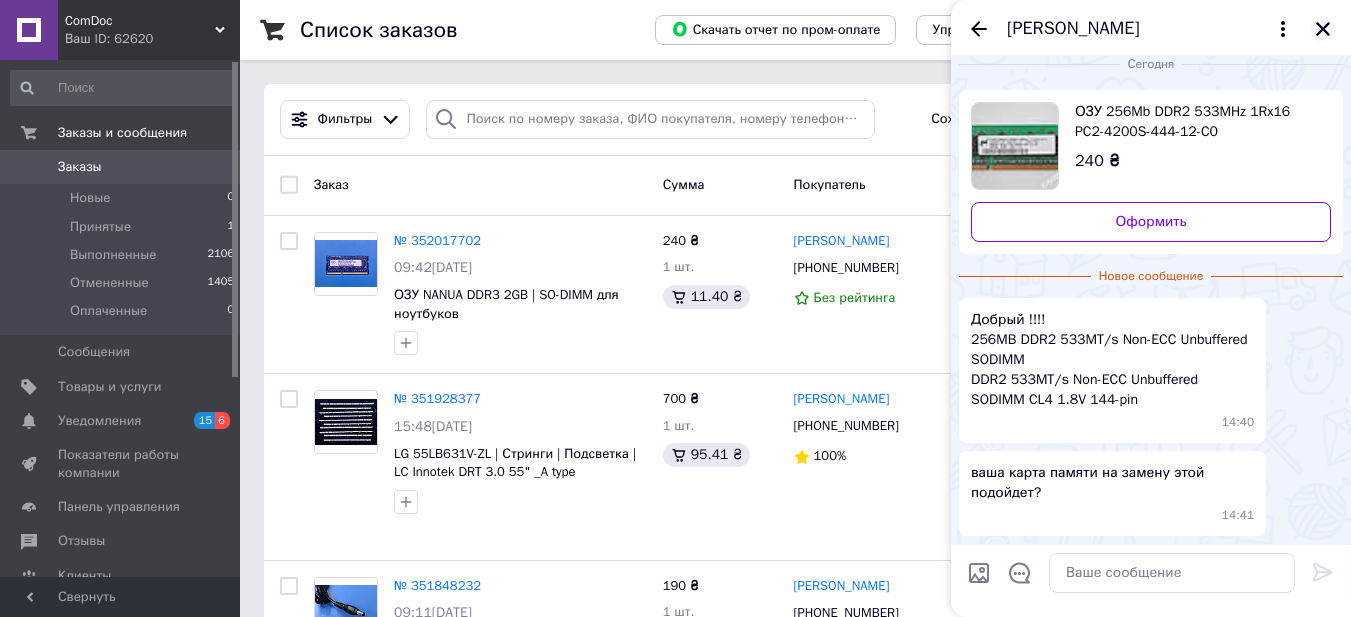 click 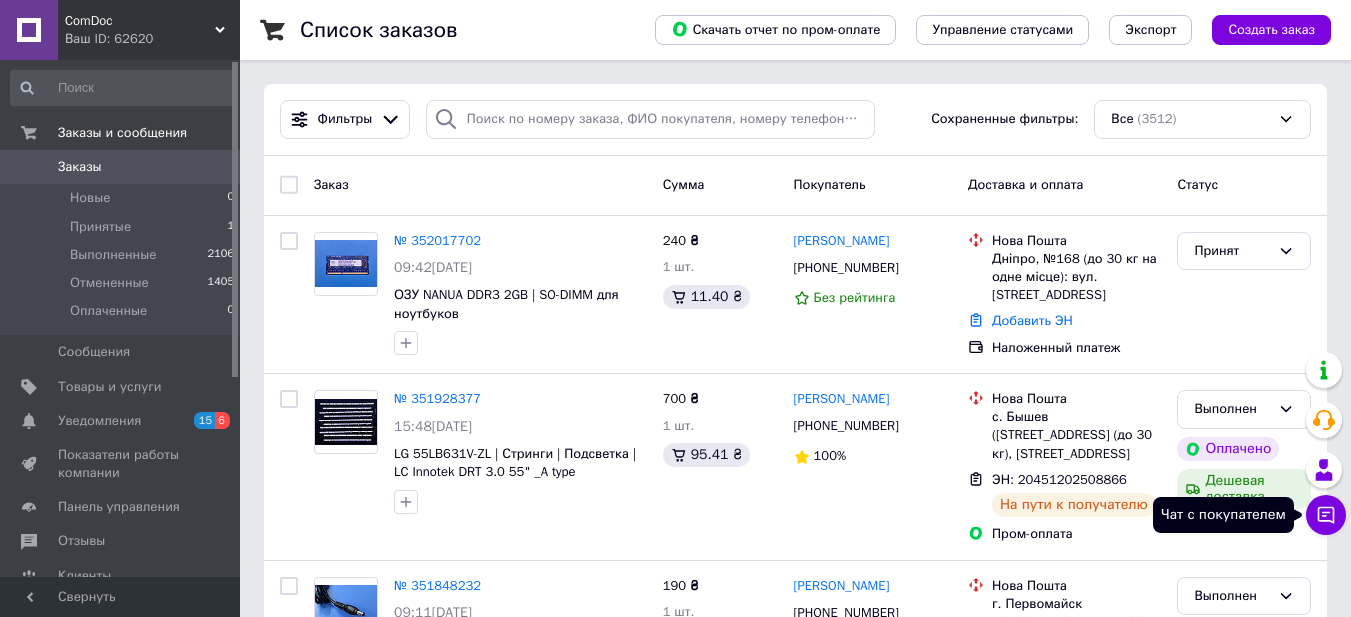 click 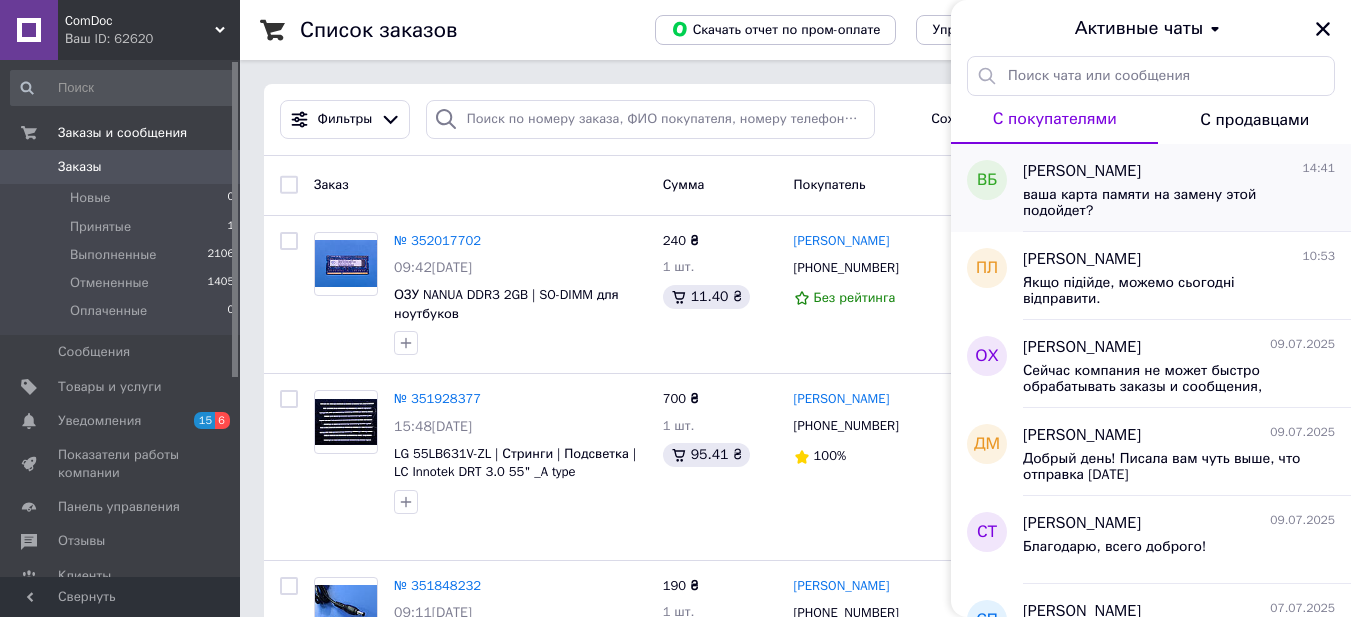 click on "ваша карта памяти на замену этой подойдет?" at bounding box center (1165, 203) 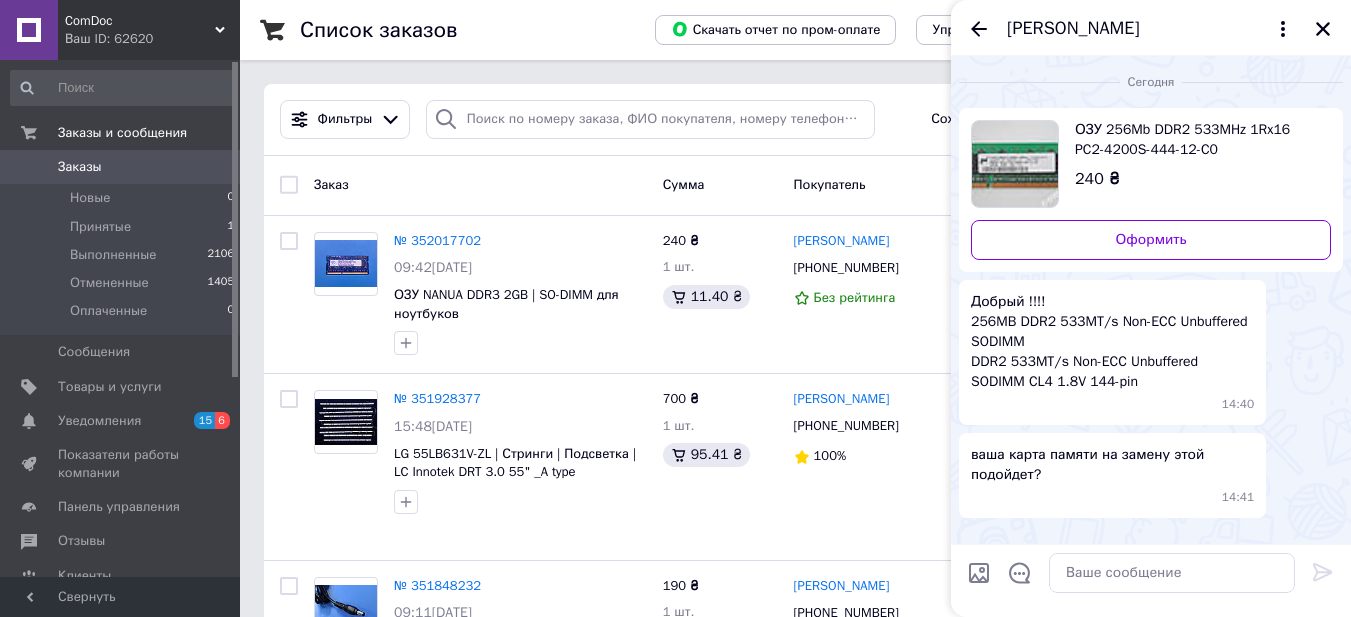 click at bounding box center (1015, 164) 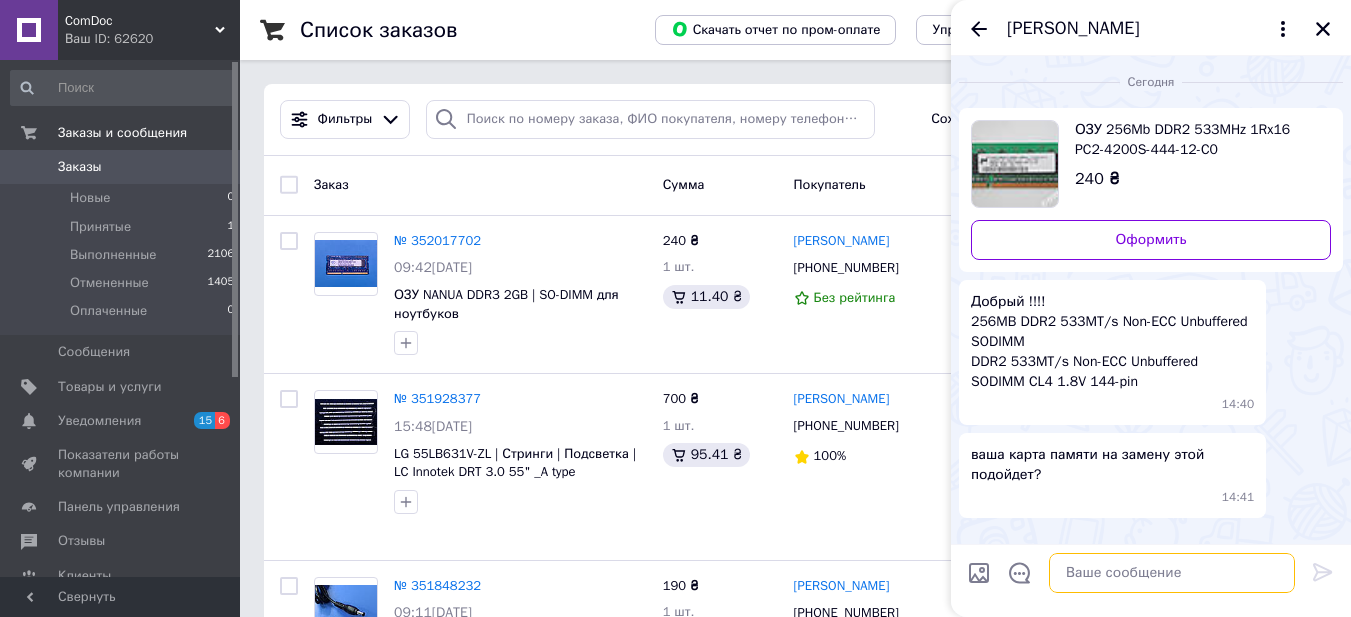 click at bounding box center (1172, 573) 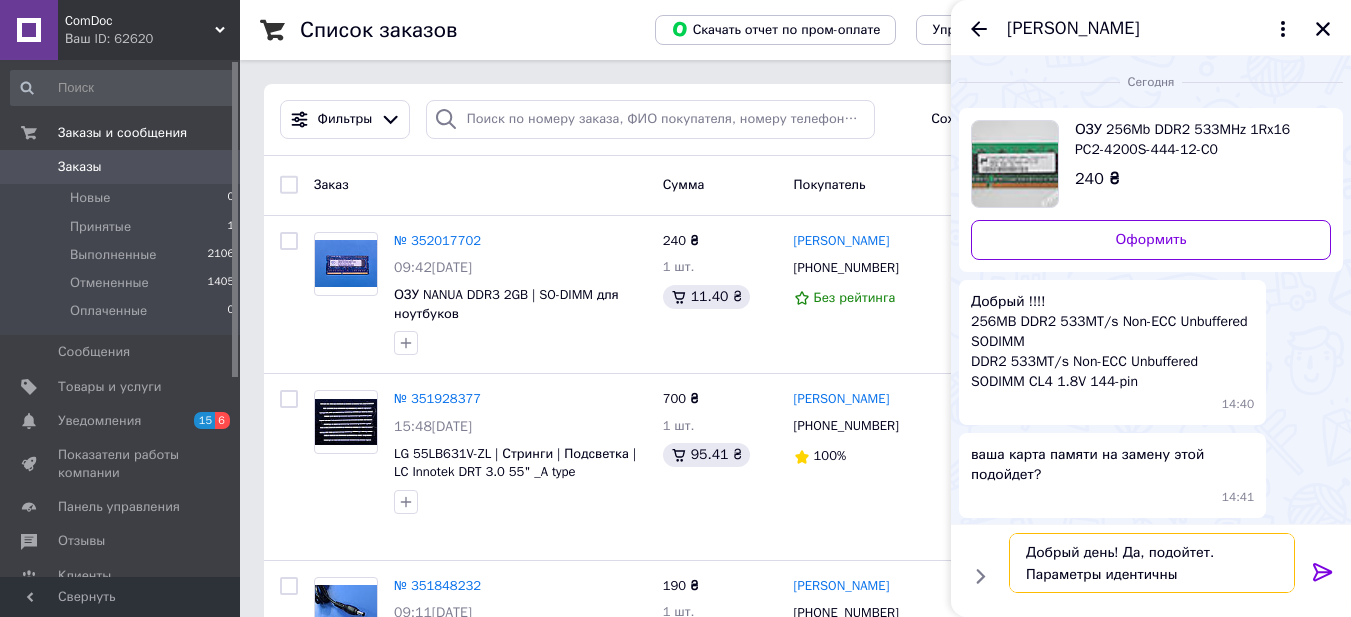 type on "Добрый день! Да, подойтет. Параметры идентичны." 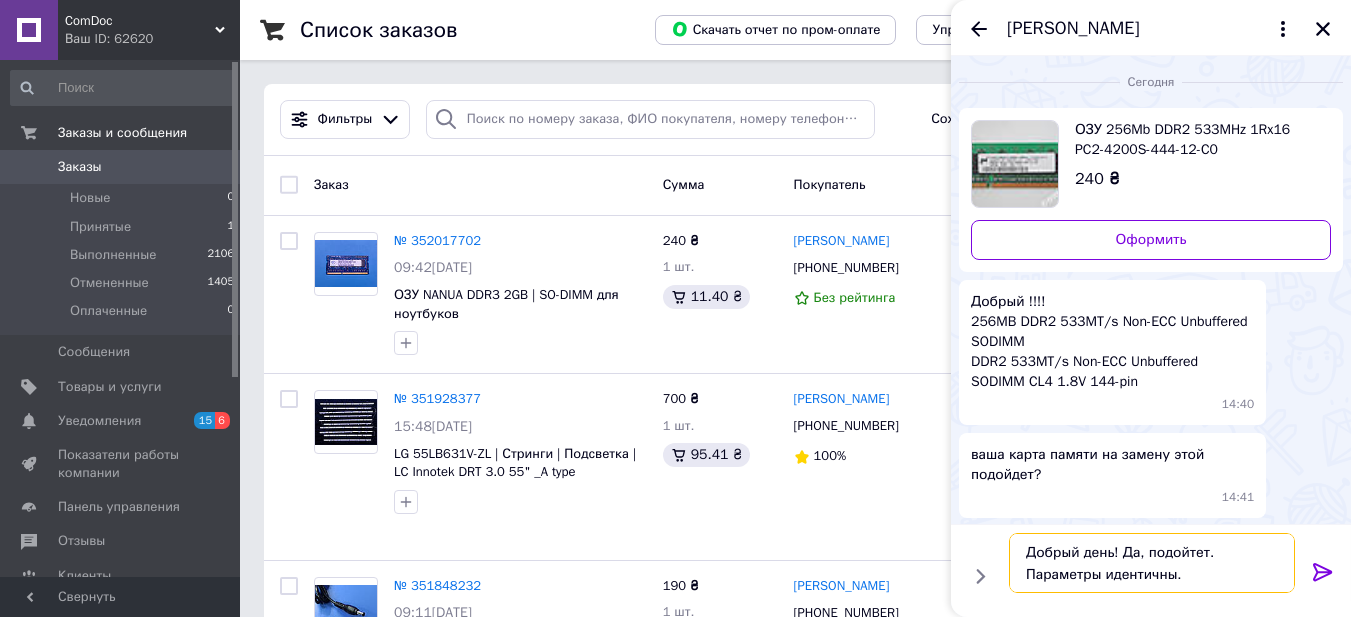 type 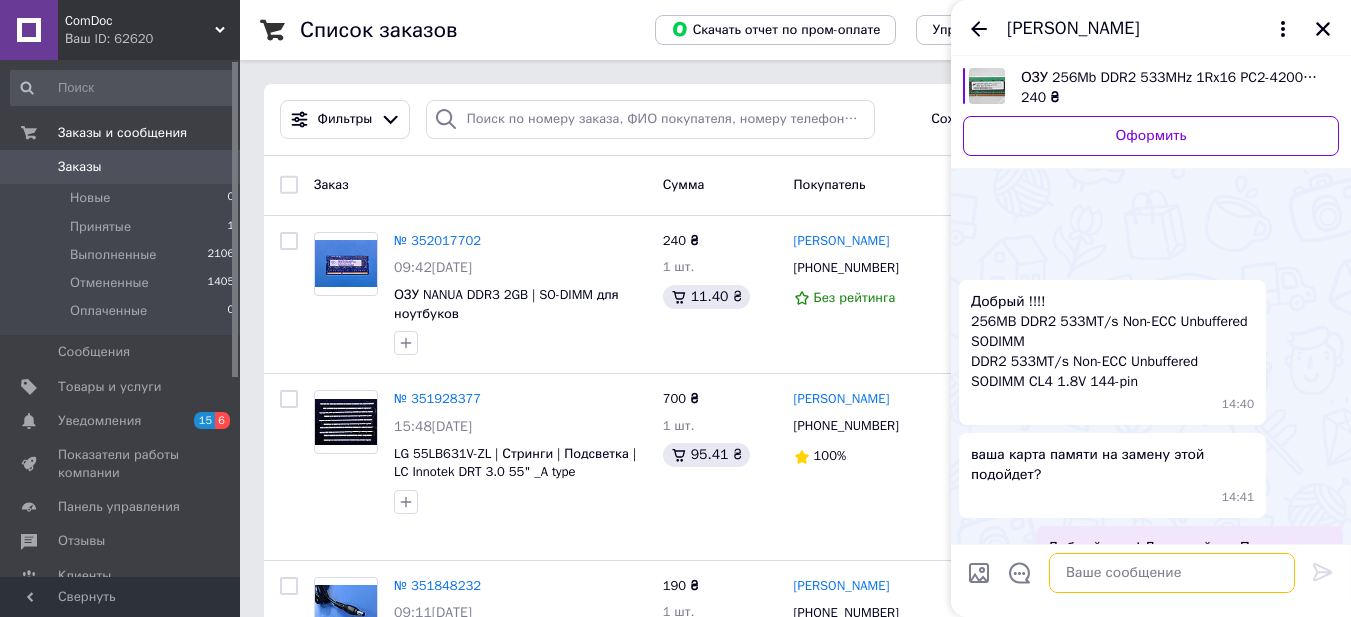 scroll, scrollTop: 75, scrollLeft: 0, axis: vertical 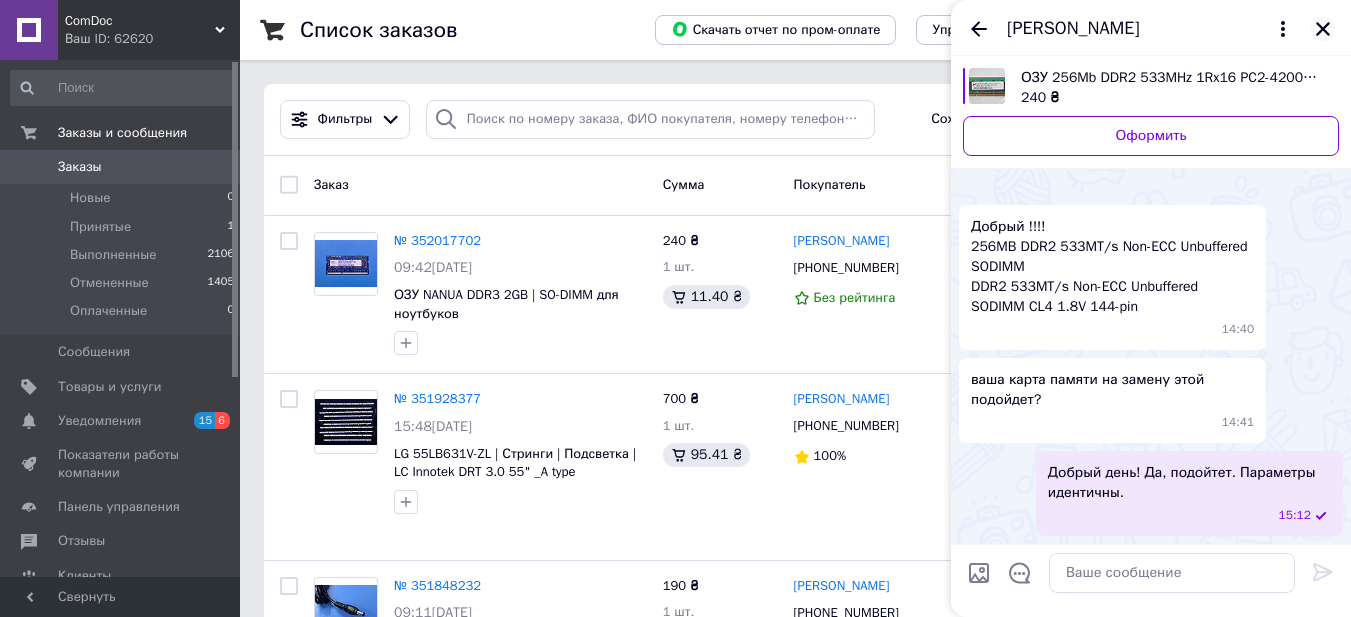 click 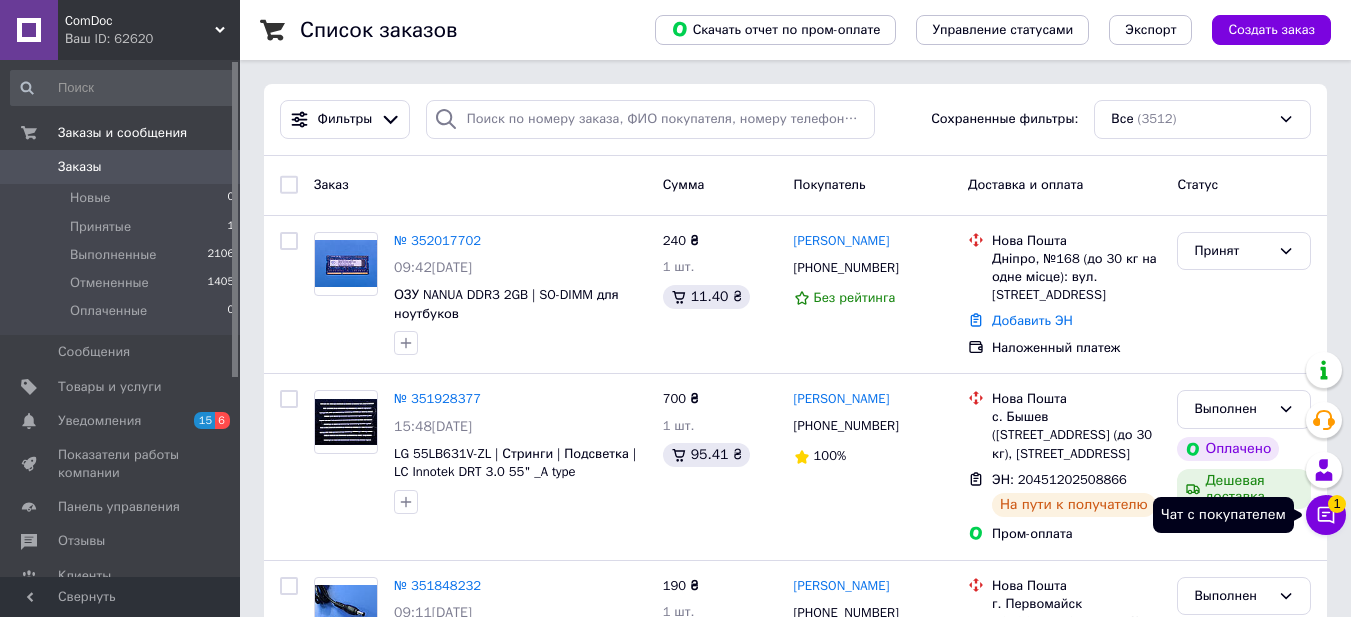 click 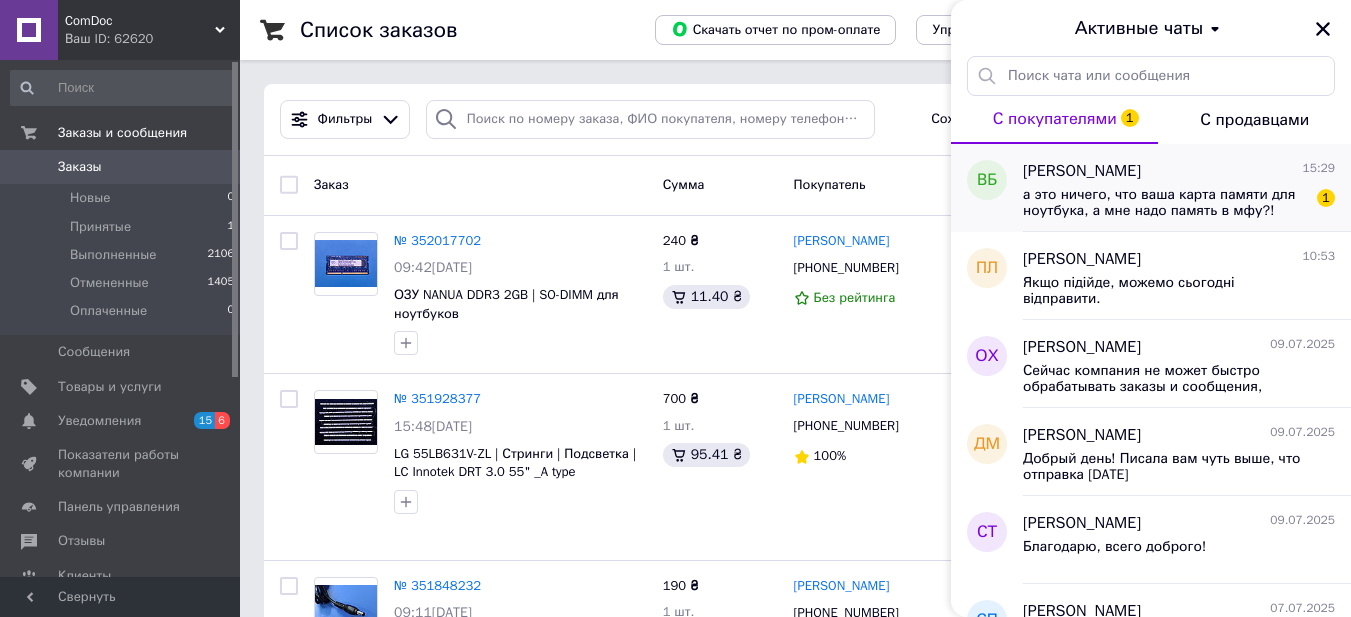 click on "а это ничего, что ваша карта памяти для ноутбука, а мне надо память в мфу?!" at bounding box center [1165, 203] 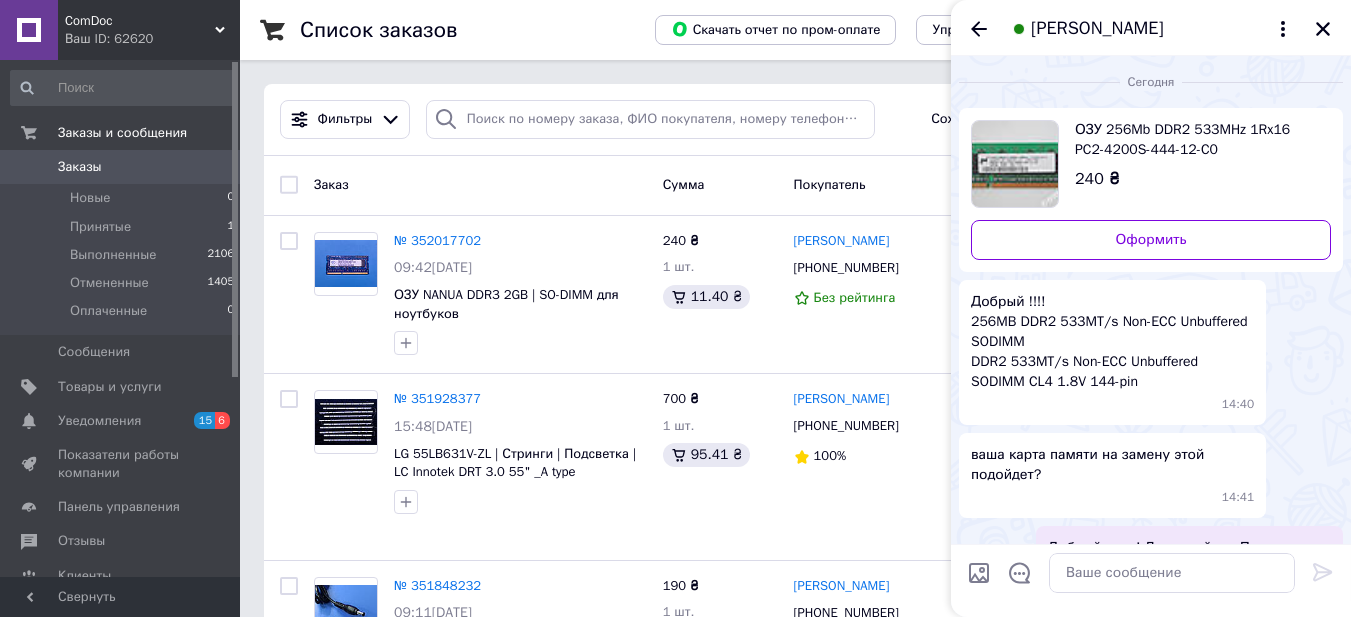 scroll, scrollTop: 154, scrollLeft: 0, axis: vertical 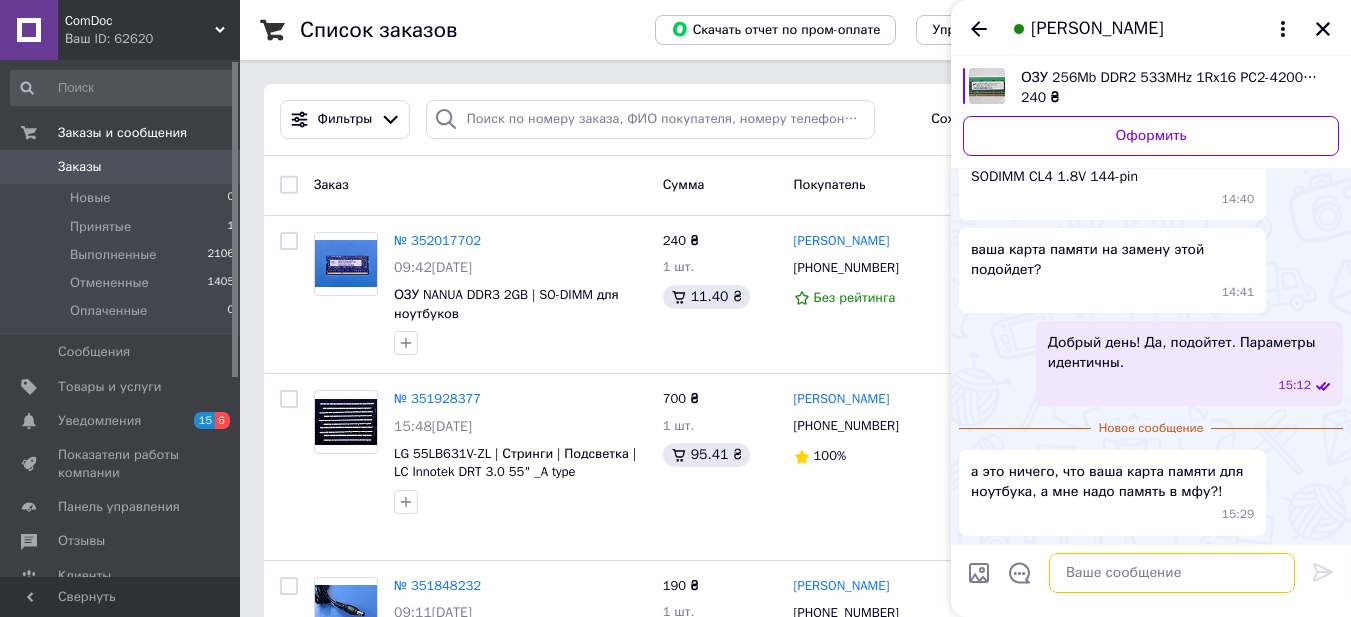 click at bounding box center [1172, 573] 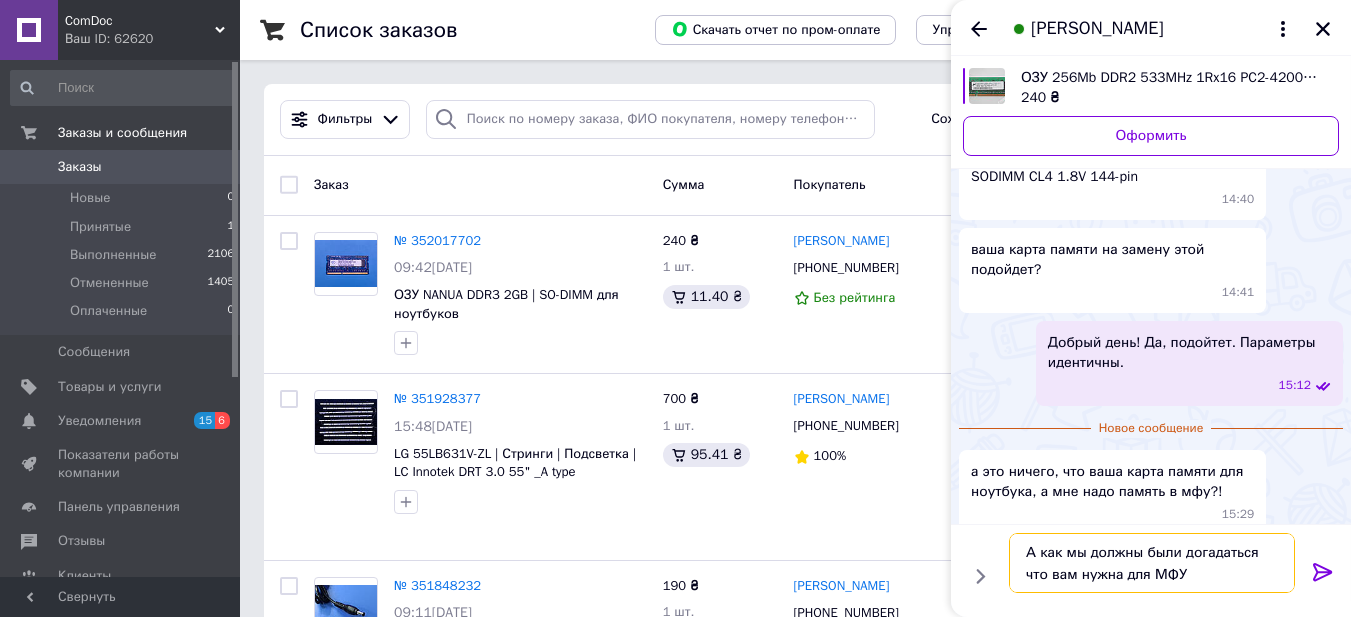 type on "А как мы должны были догадаться что вам нужна для МФУ?" 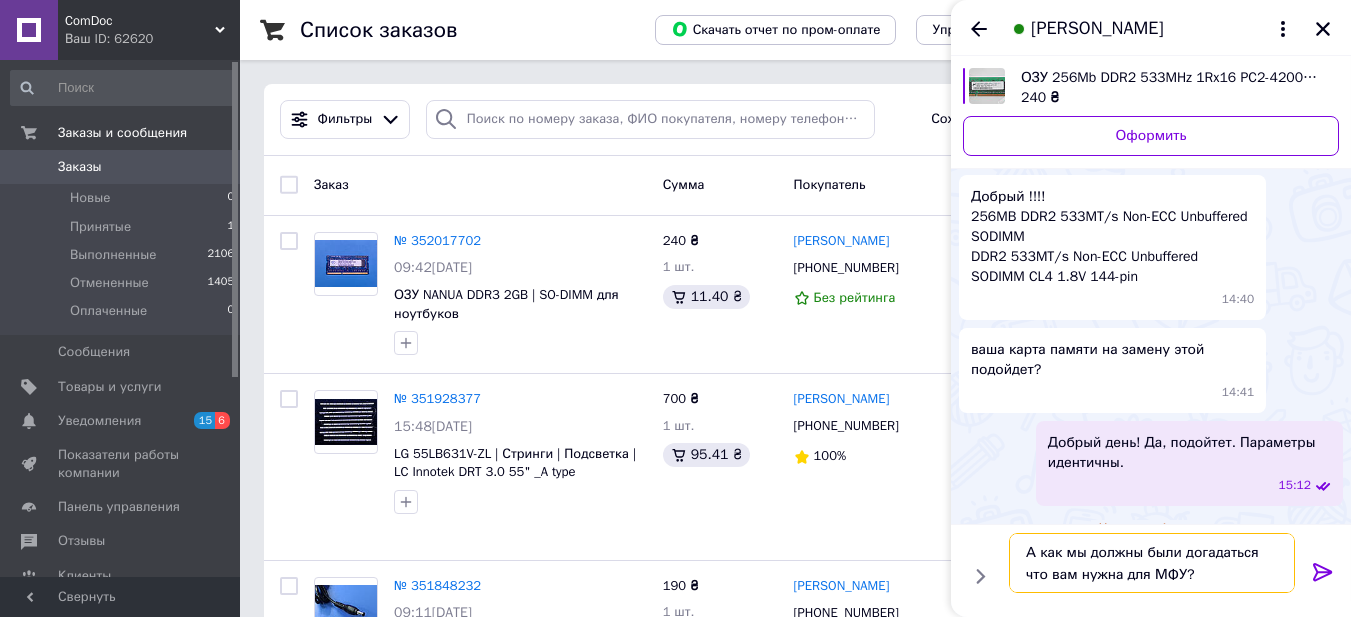 scroll, scrollTop: 174, scrollLeft: 0, axis: vertical 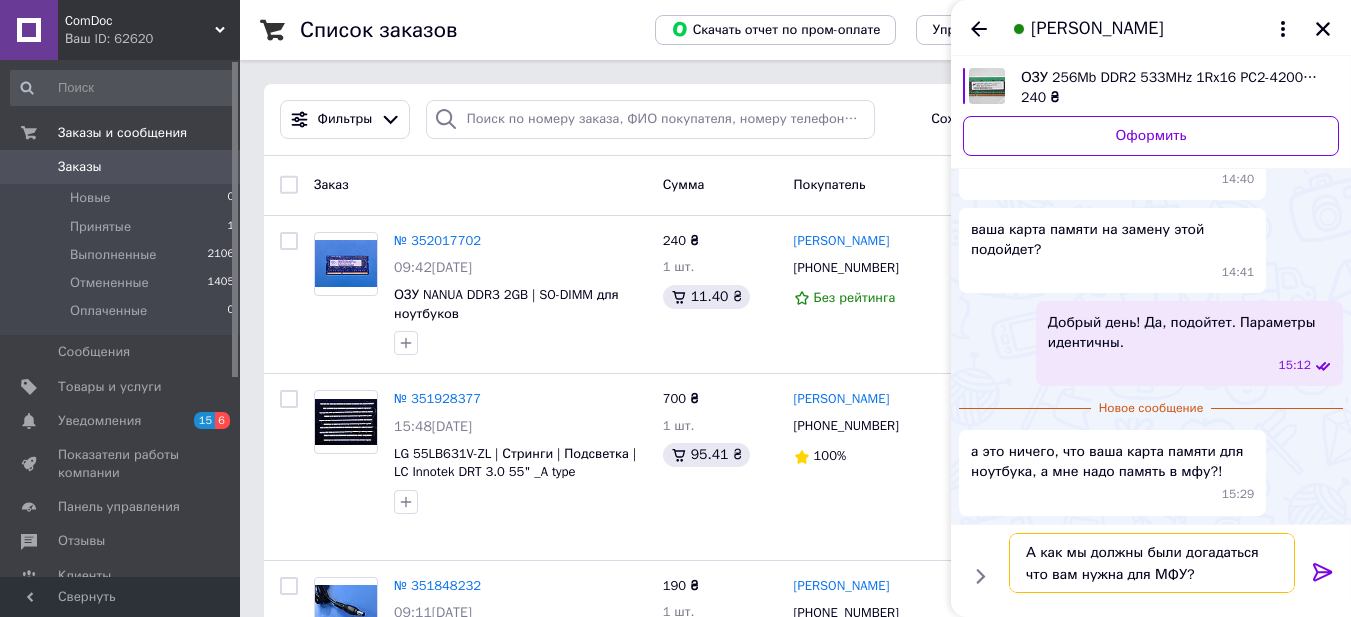 drag, startPoint x: 1182, startPoint y: 579, endPoint x: 1012, endPoint y: 551, distance: 172.29045 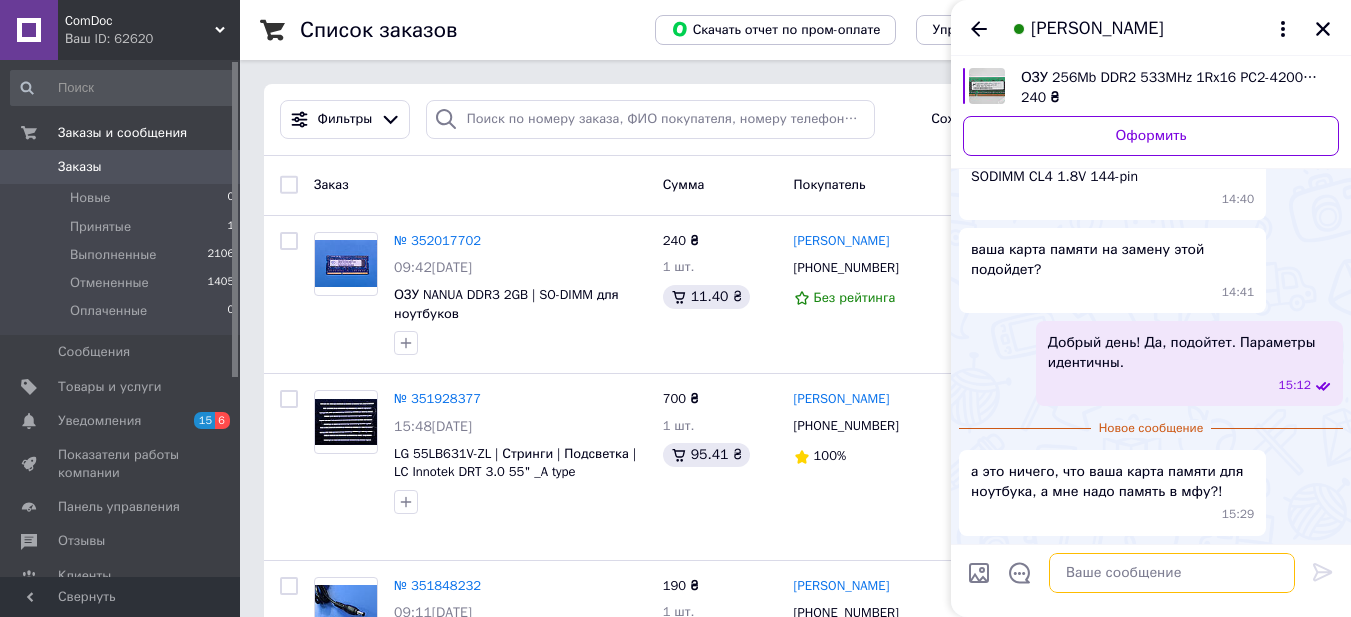 scroll, scrollTop: 154, scrollLeft: 0, axis: vertical 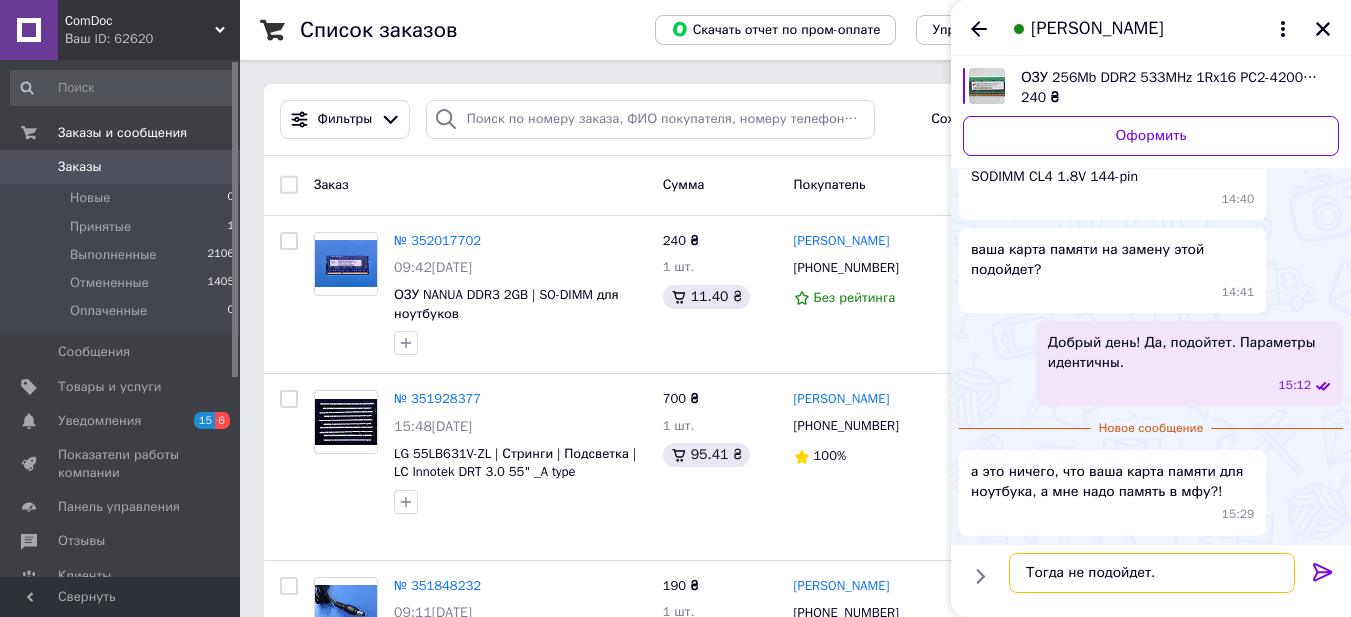 type on "Тогда не подойдет.." 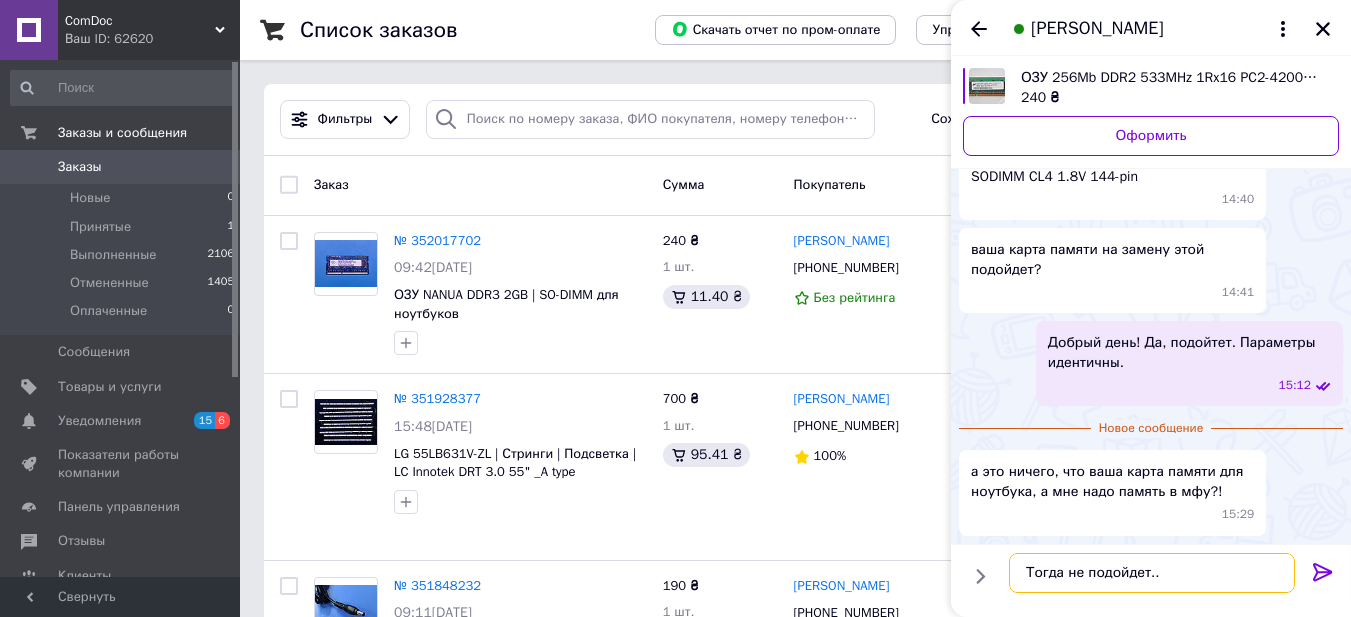type 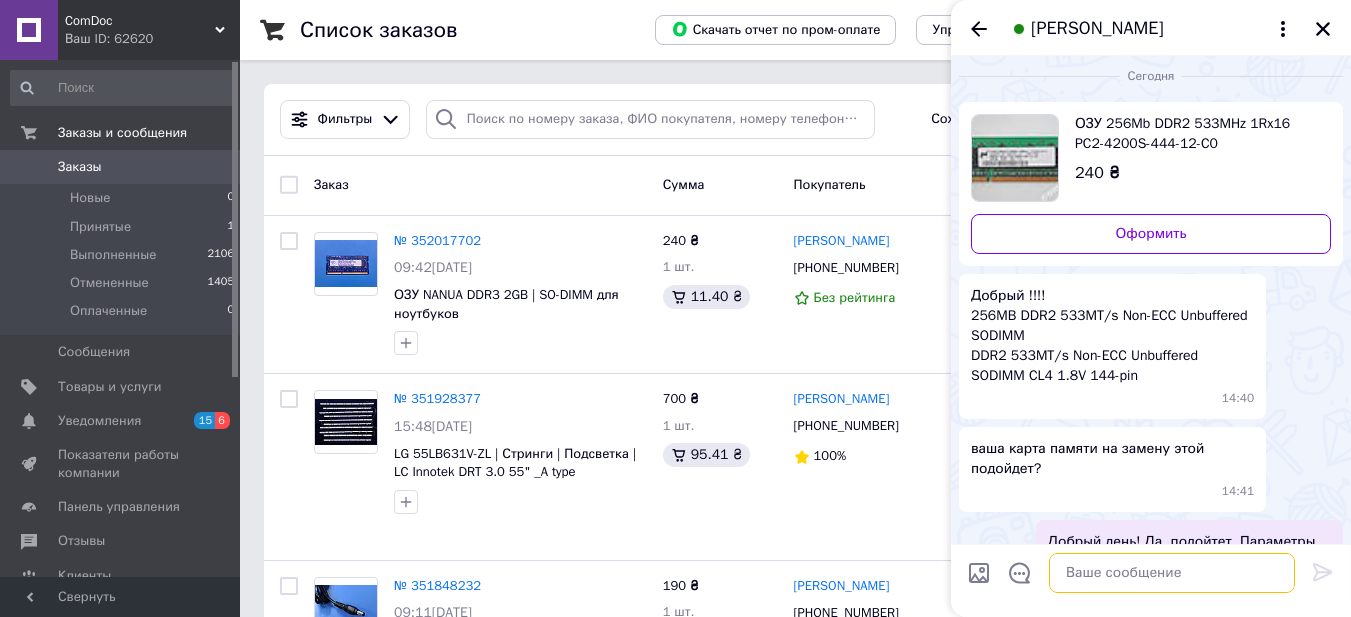 scroll, scrollTop: 0, scrollLeft: 0, axis: both 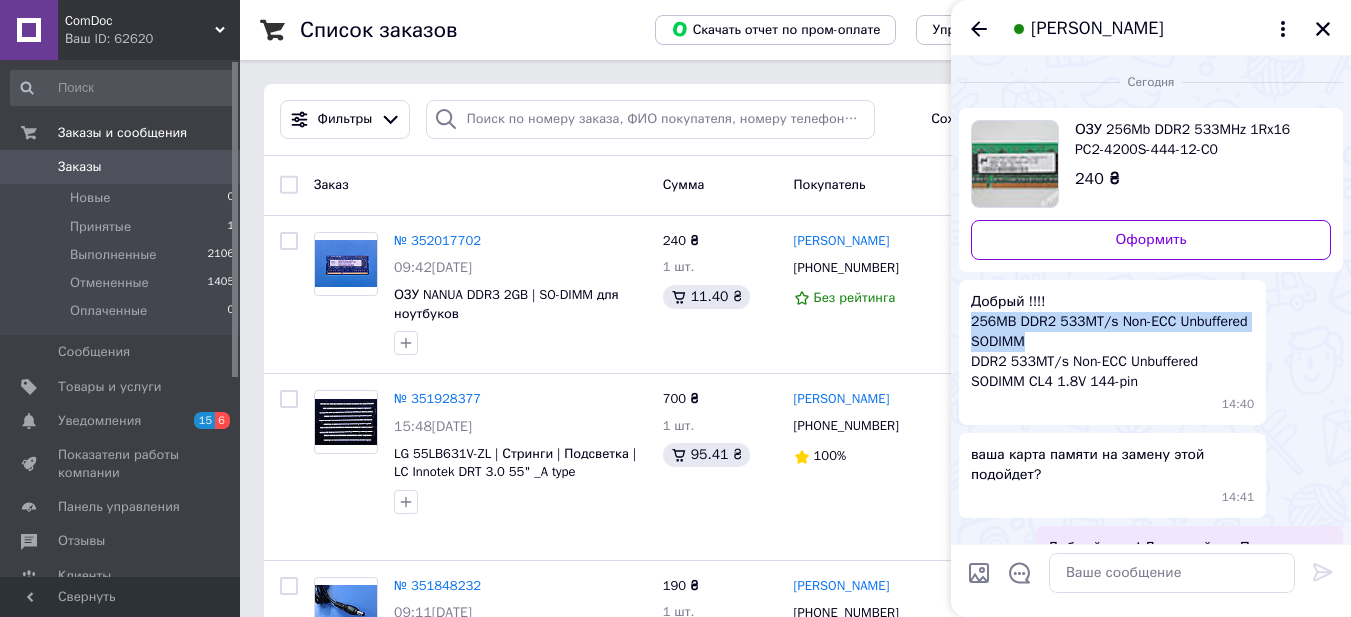 drag, startPoint x: 1045, startPoint y: 339, endPoint x: 969, endPoint y: 324, distance: 77.46612 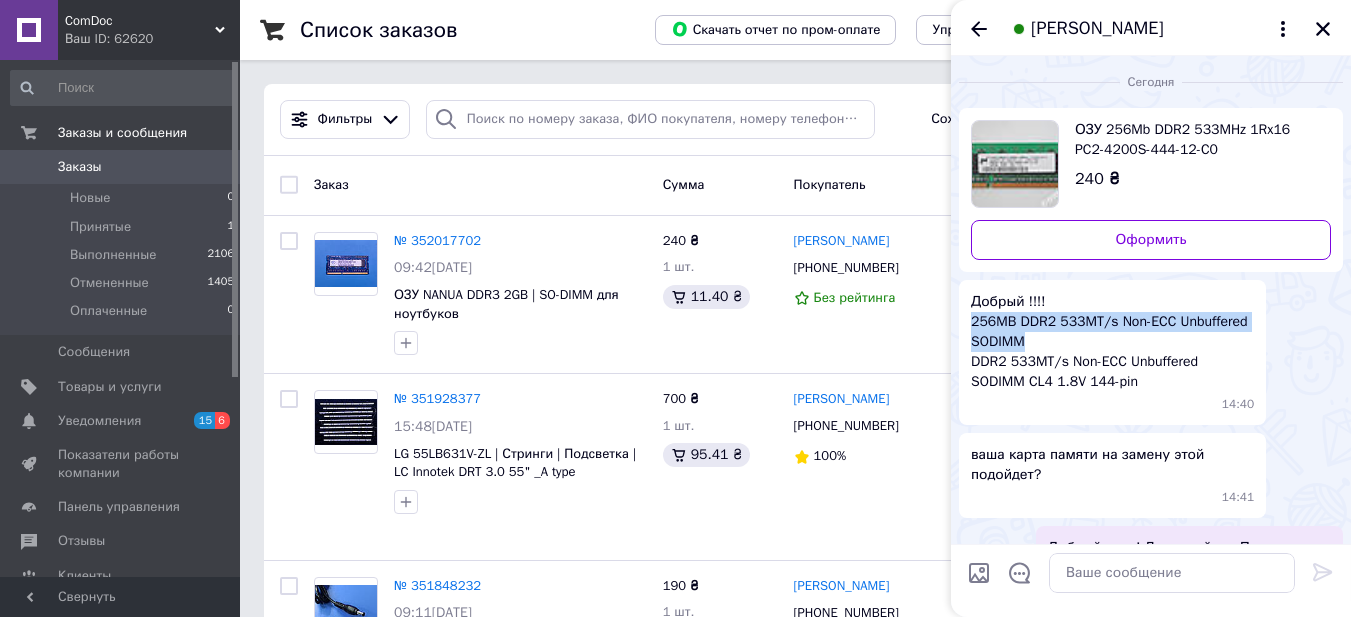 copy on "256MB DDR2 533MT/s Non-ECC Unbuffered SODIMM" 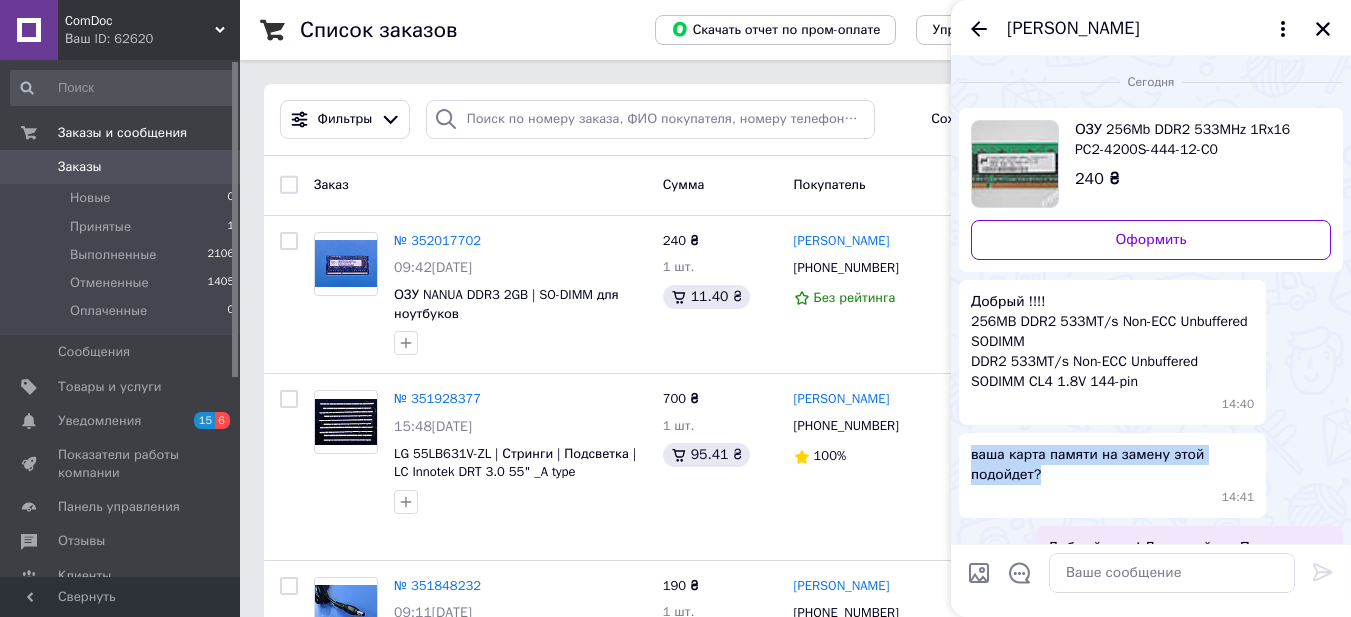 drag, startPoint x: 1047, startPoint y: 476, endPoint x: 970, endPoint y: 453, distance: 80.36168 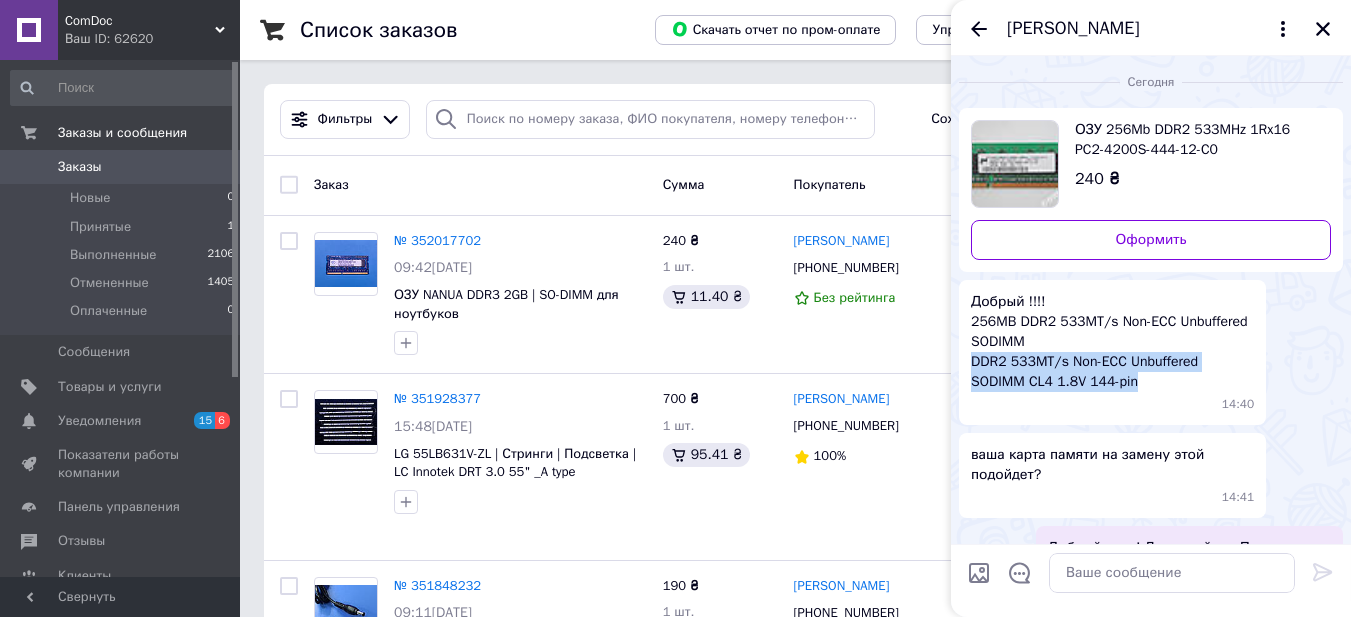 drag, startPoint x: 1146, startPoint y: 378, endPoint x: 964, endPoint y: 360, distance: 182.88794 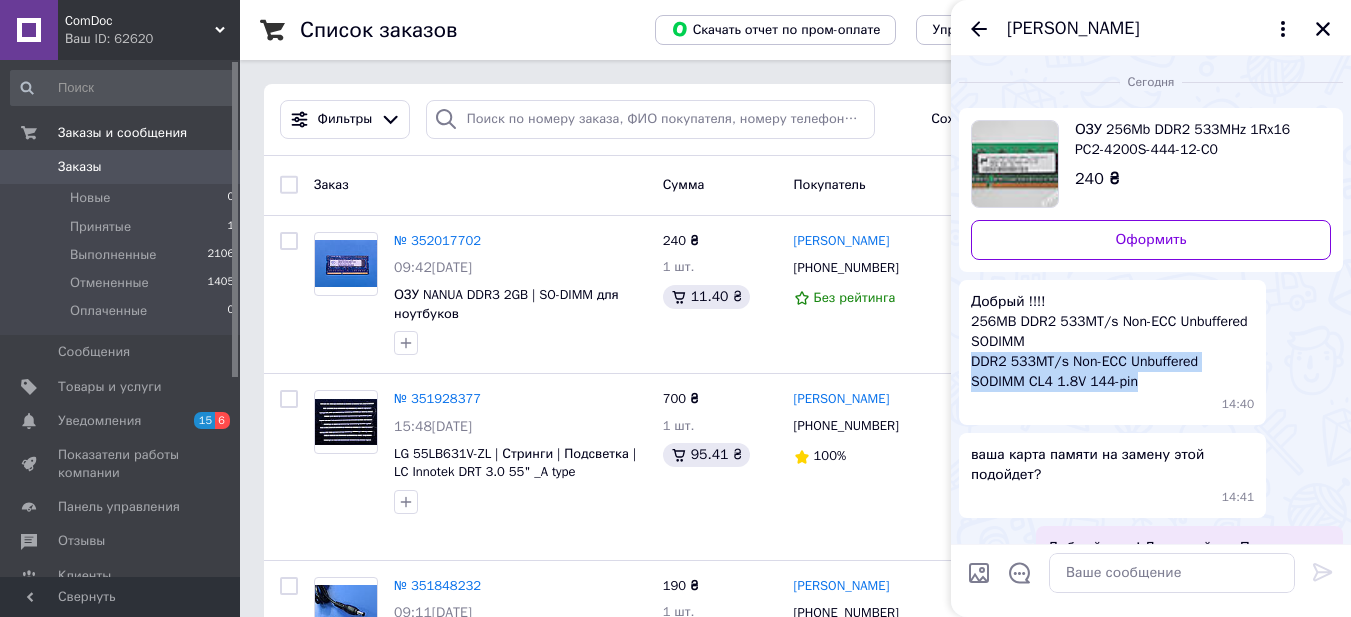 copy on "DDR2 533MT/s Non-ECC Unbuffered SODIMM CL4 1.8V 144-pin" 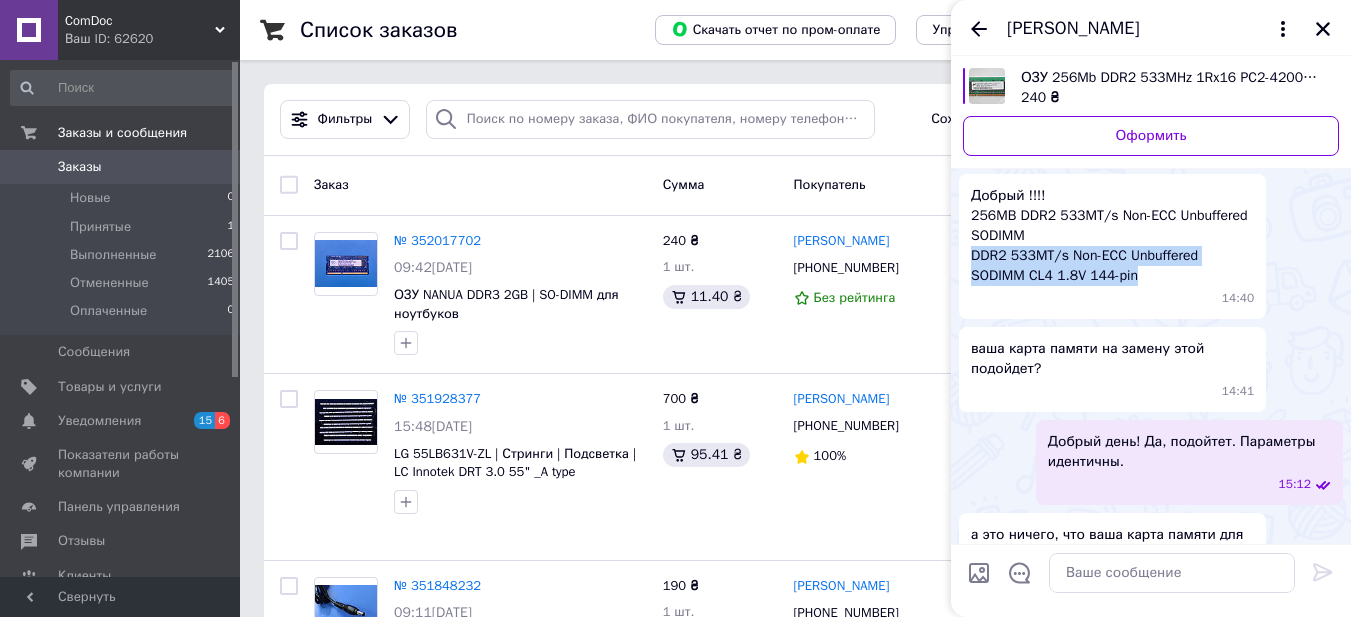 scroll, scrollTop: 171, scrollLeft: 0, axis: vertical 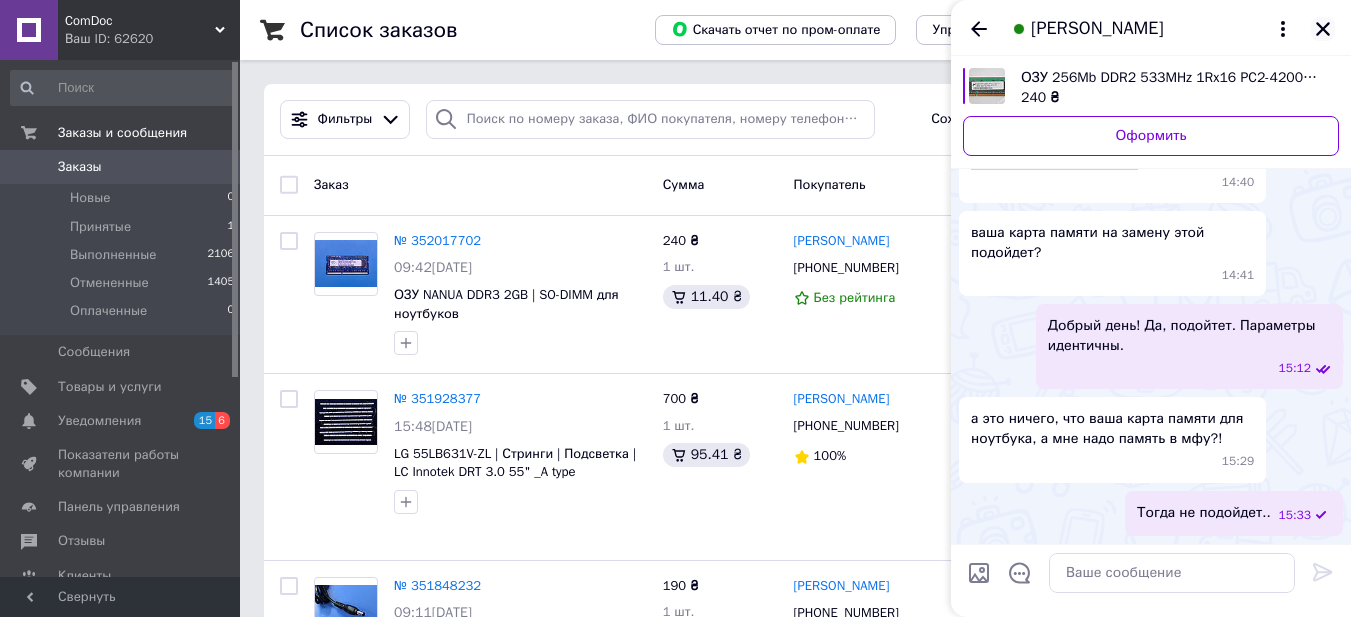 click 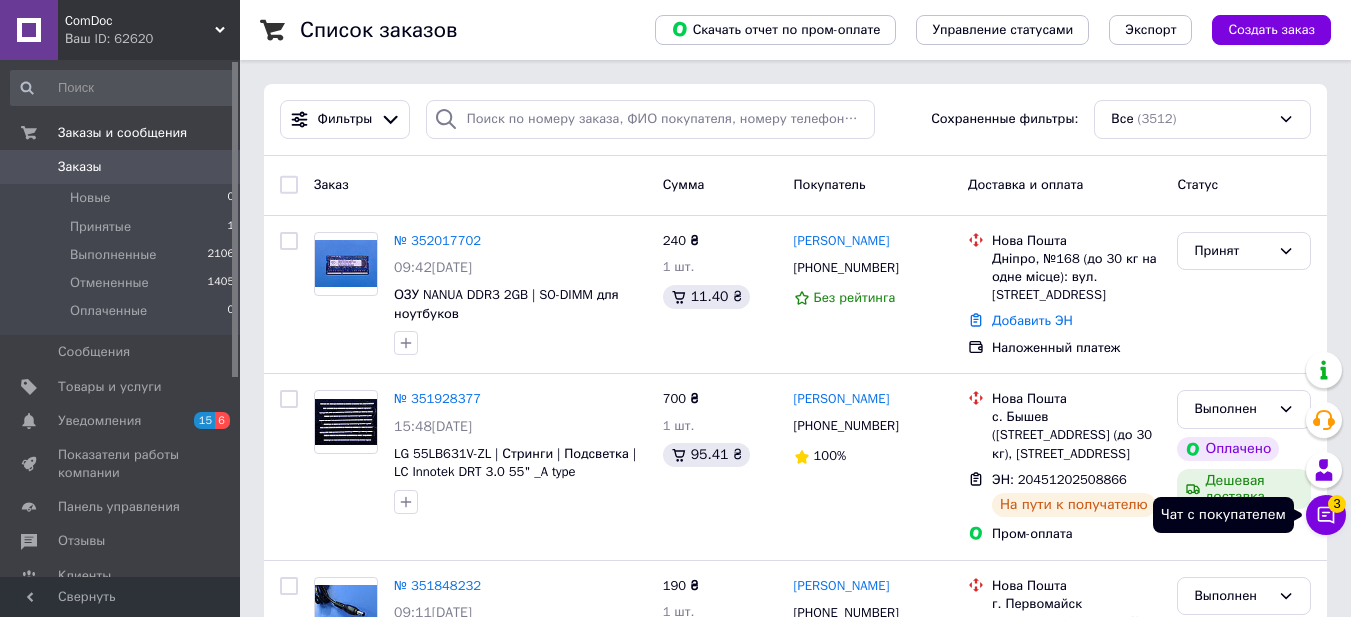 click on "3" at bounding box center (1337, 498) 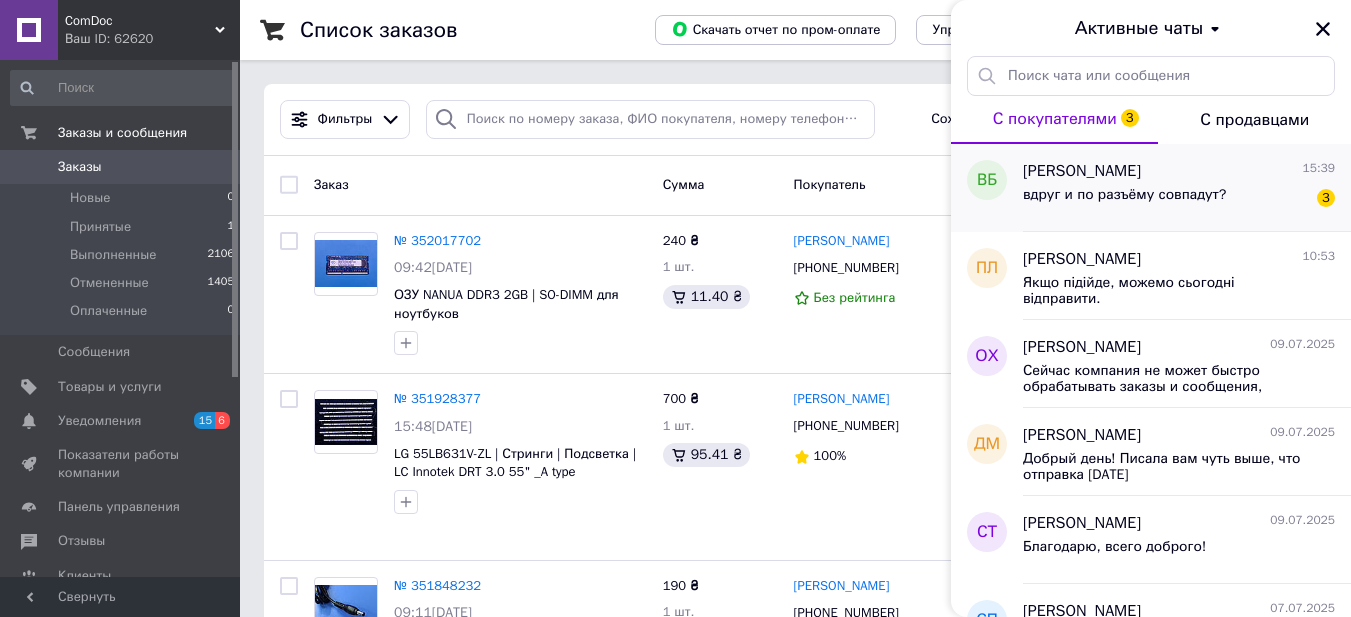 click on "вдруг и по разъёму совпадут? 3" at bounding box center [1179, 199] 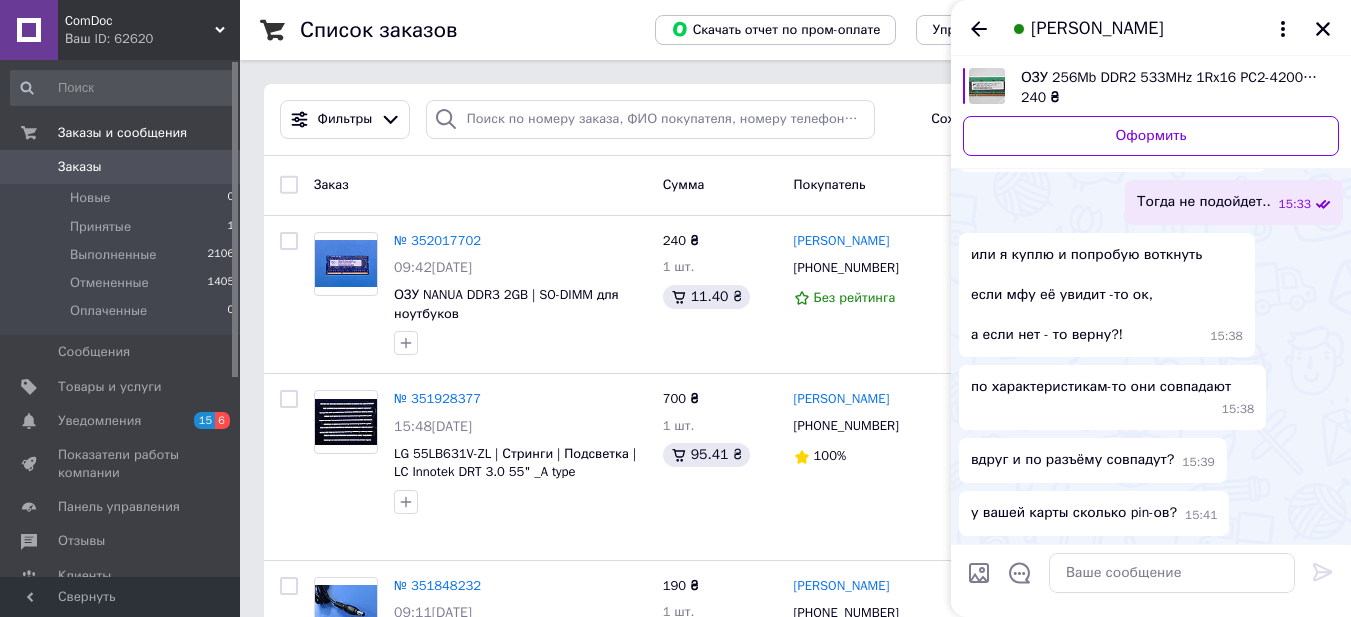 scroll, scrollTop: 482, scrollLeft: 0, axis: vertical 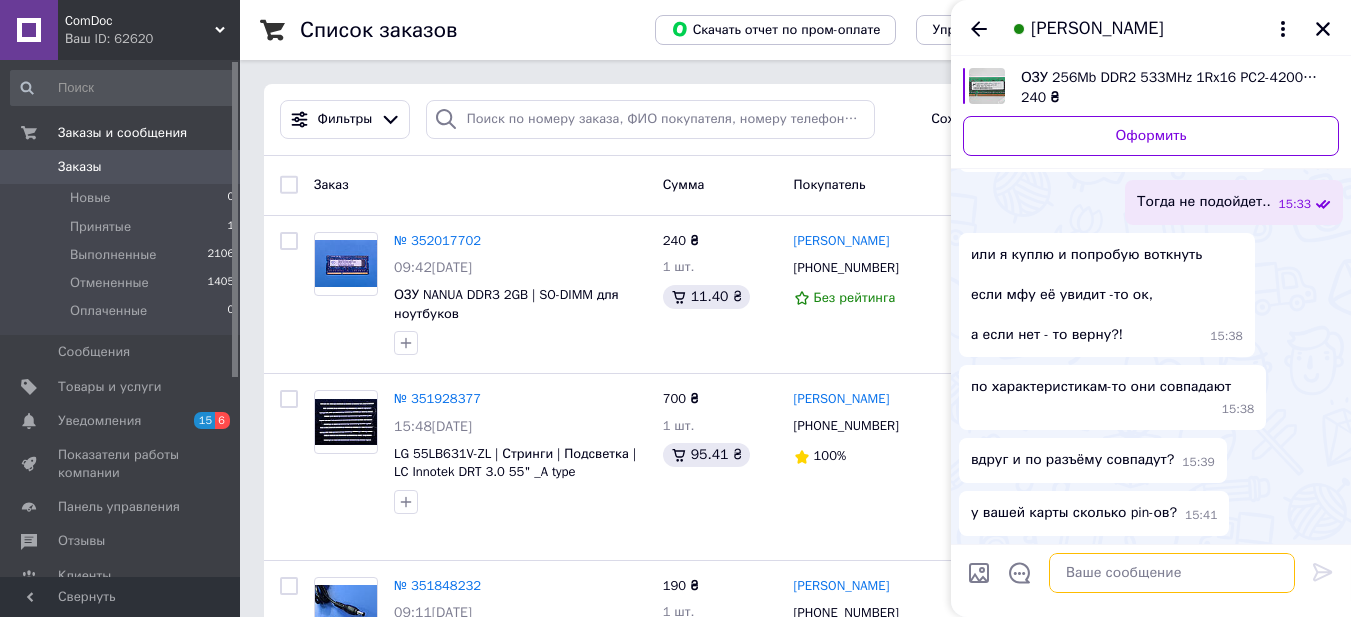 click at bounding box center (1172, 573) 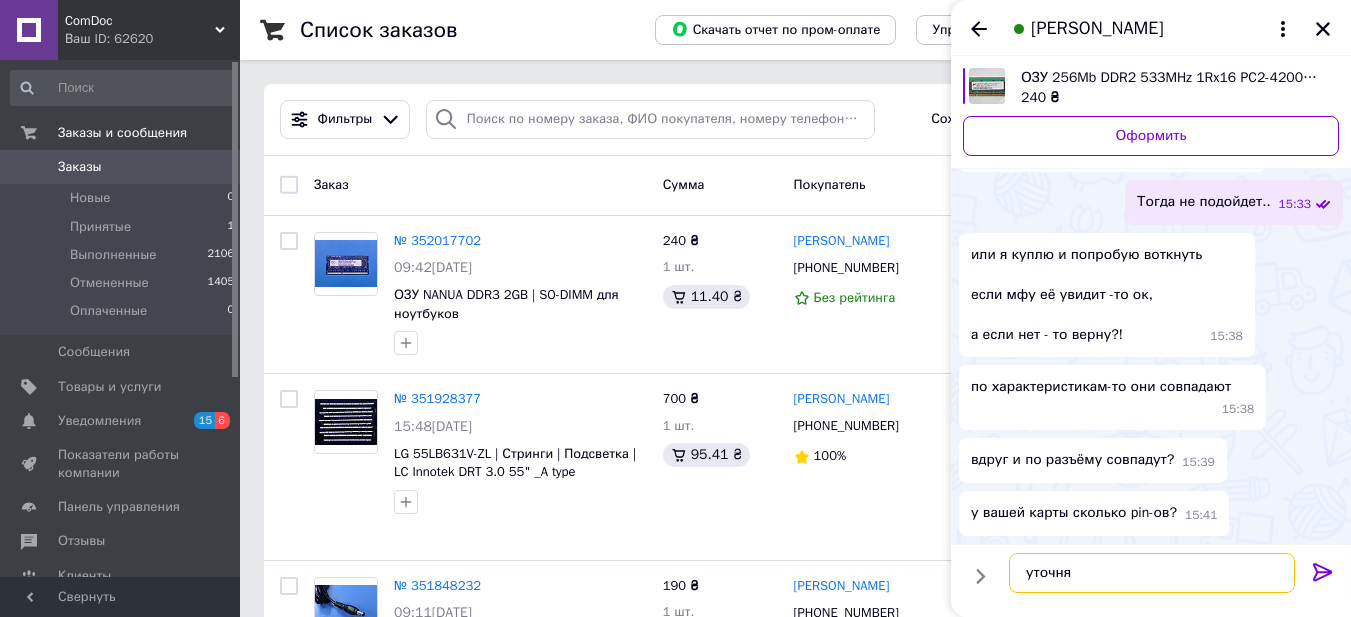 type on "уточняю" 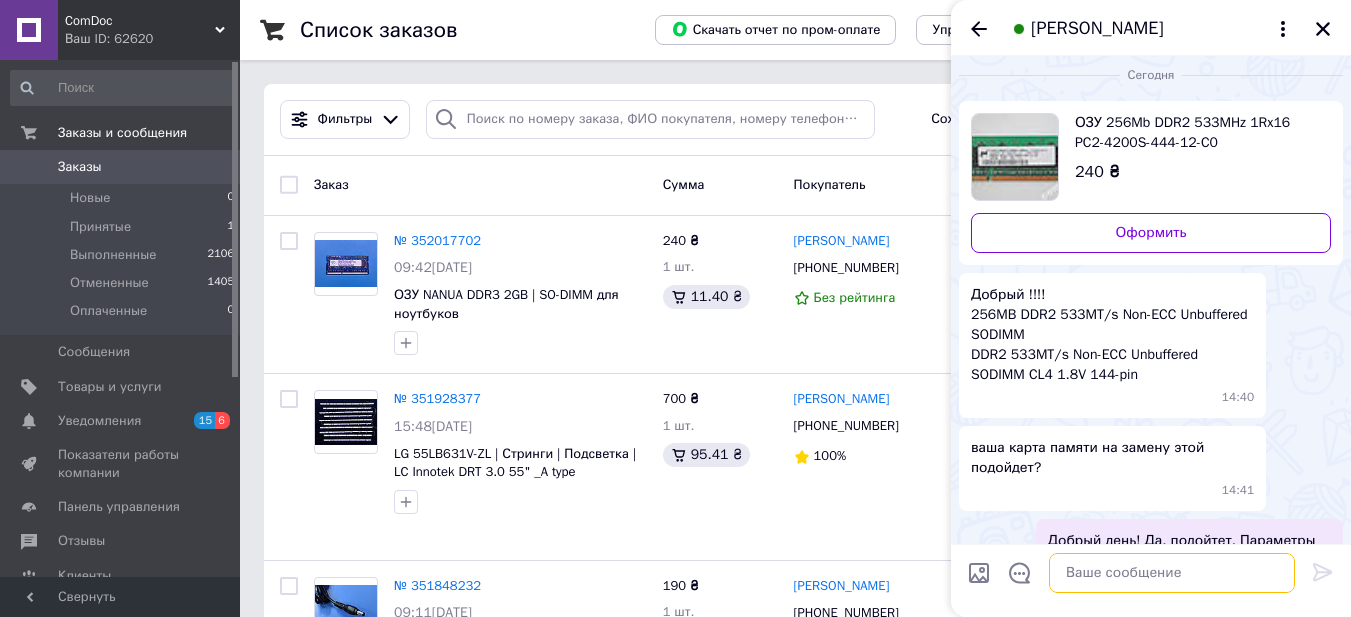 scroll, scrollTop: 0, scrollLeft: 0, axis: both 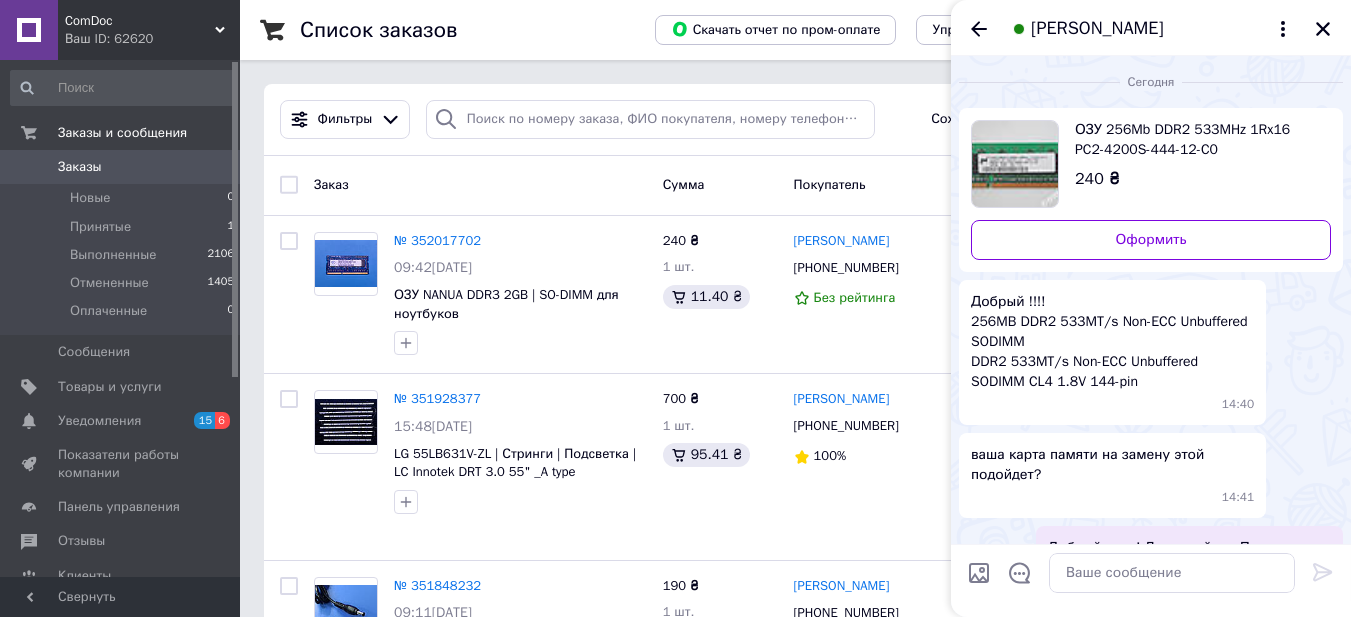 click on "ОЗУ 256Mb DDR2 533MHz 1Rx16 PC2-4200S-444-12-C0" at bounding box center (1195, 140) 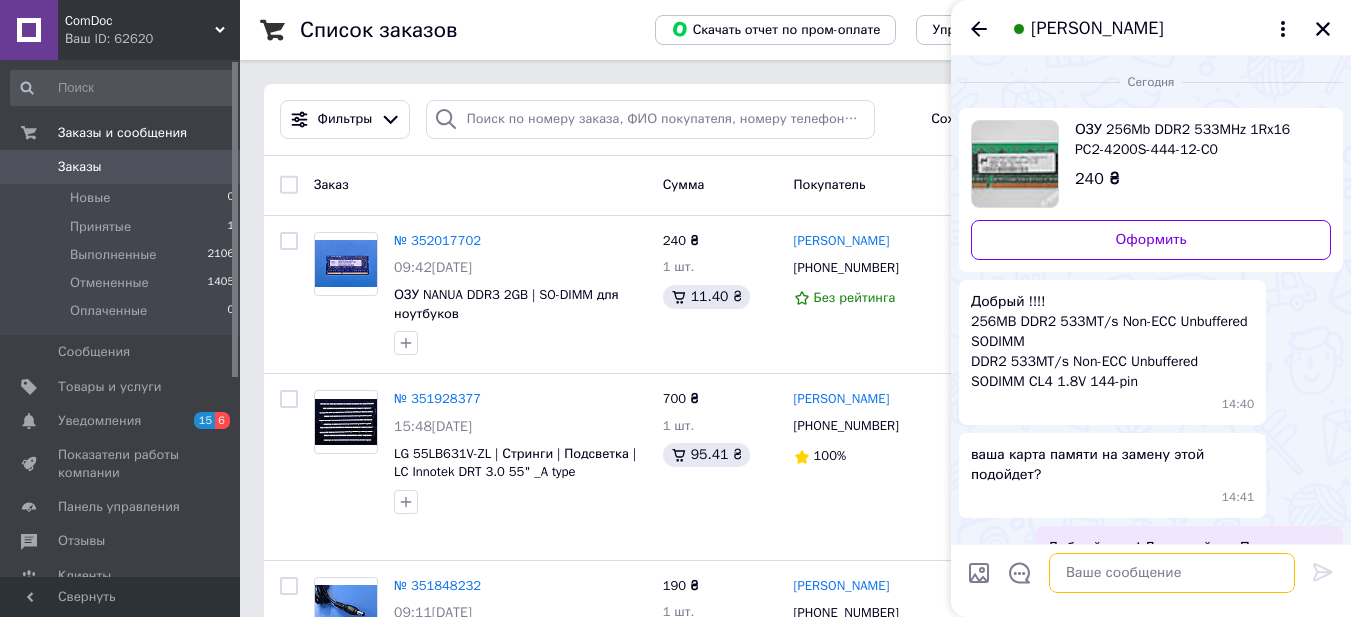 click at bounding box center (1172, 573) 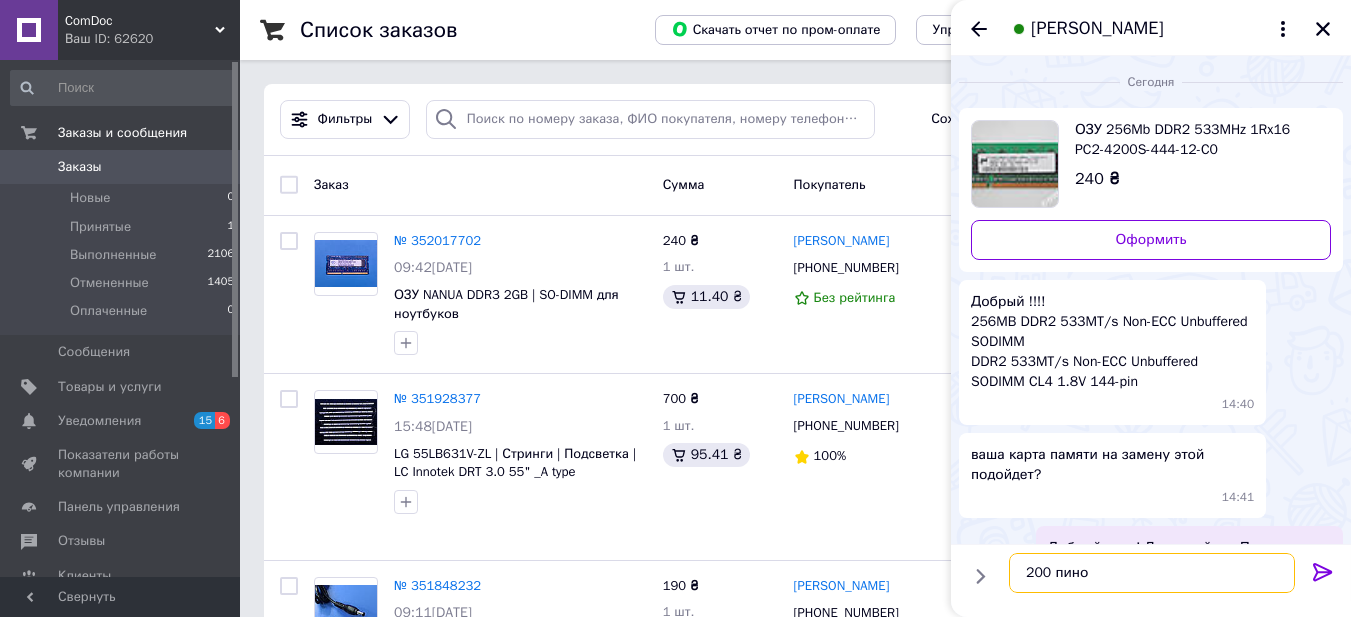 type on "200 пинов" 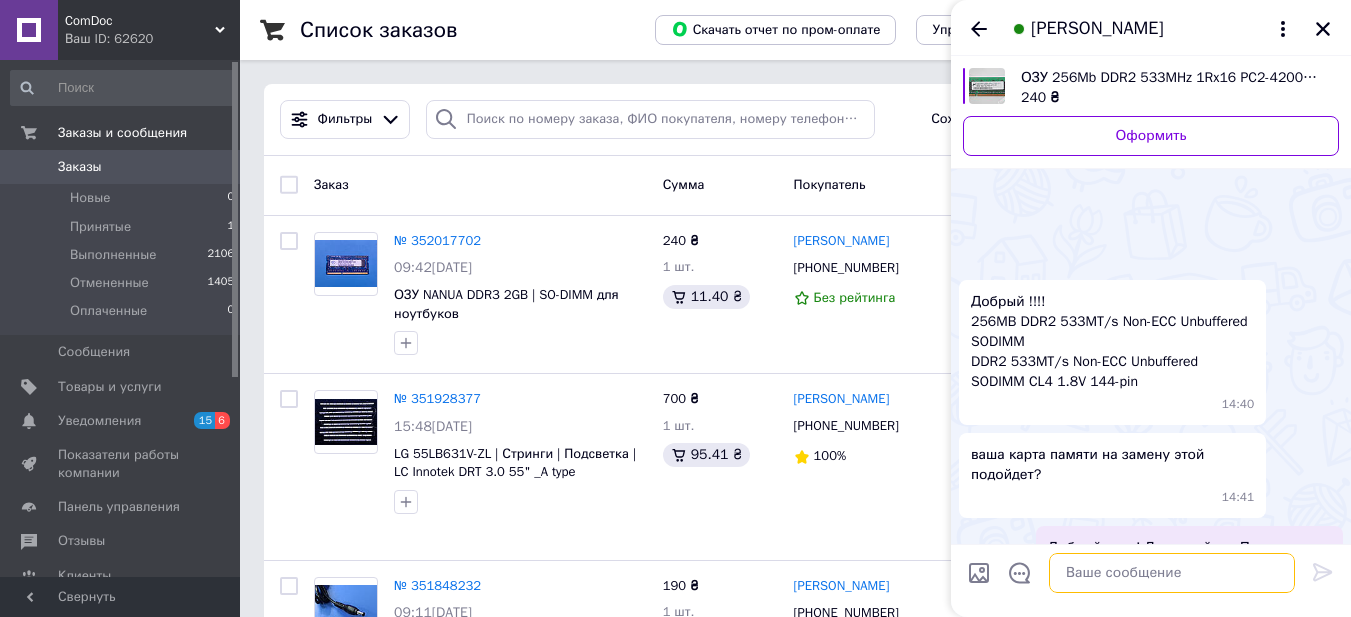 scroll, scrollTop: 639, scrollLeft: 0, axis: vertical 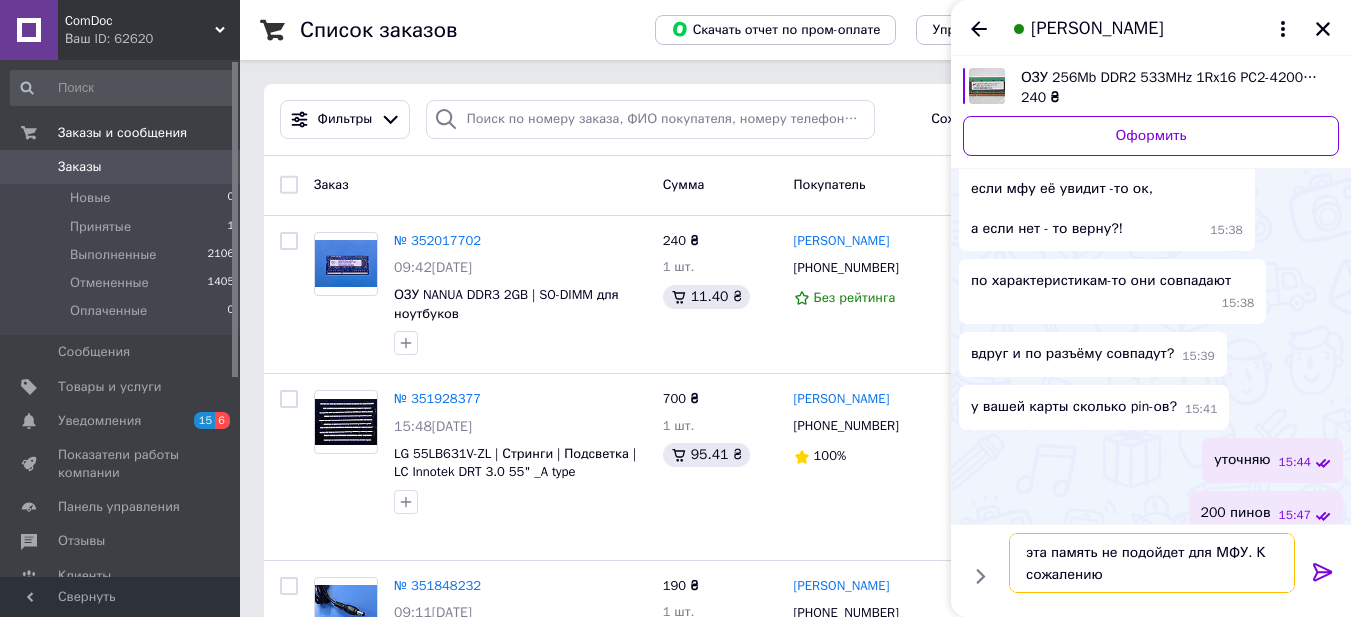 click on "эта память не подойдет для МФУ. К сожалению" at bounding box center [1152, 563] 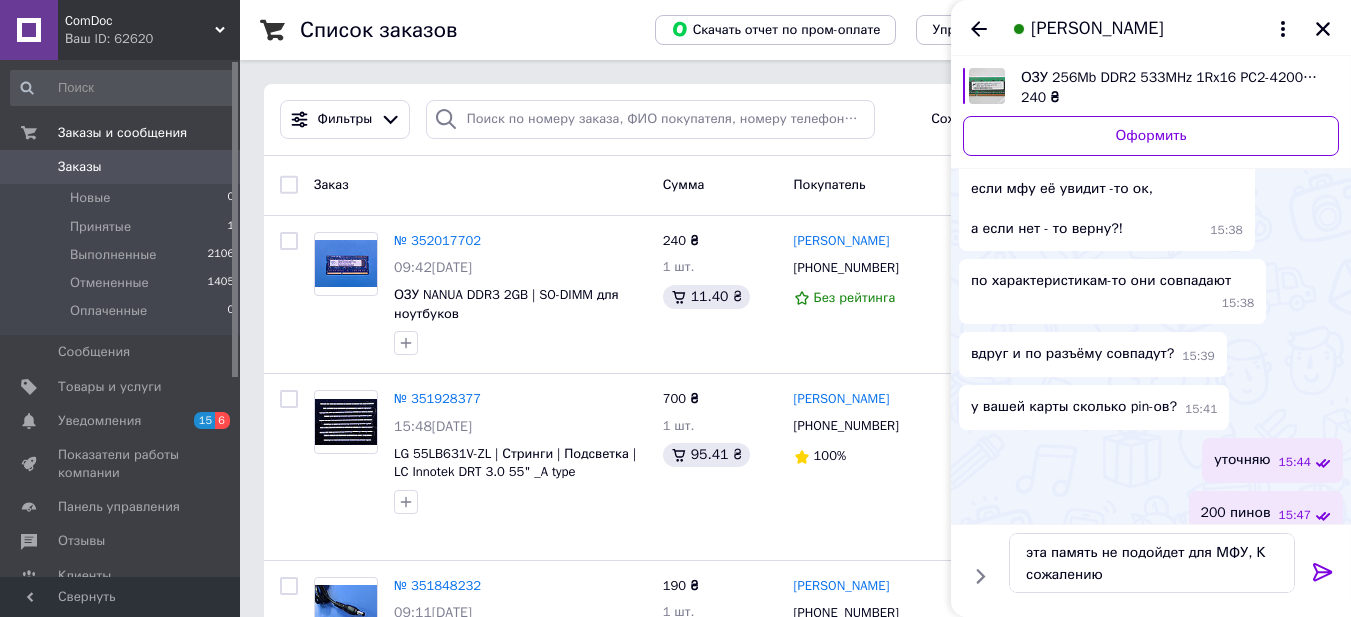 click on "ОЗУ 256Mb DDR2 533MHz 1Rx16 PC2-4200S-444-12-C0 240 ₴ Оформить Добрый !!!! 256MB DDR2 533MT/s Non-ECC Unbuffered SODIMM DDR2 533MT/s Non-ECC Unbuffered SODIMM CL4 1.8V 144-pin 14:40 ваша карта памяти на замену этой подойдет? 14:41 Добрый день! Да, подойтет. Параметры идентичны. 15:12 а это ничего, что ваша карта памяти для ноутбука, а мне надо память в мфу?! 15:29 Тогда не подойдет.. 15:33 или я куплю и попробую воткнуть если мфу её увидит -то ок, а если нет - то верну?! 15:38 по характеристикам-то они совпадают 15:38 вдруг и по разъёму совпадут? 15:39 у вашей карты сколько pin-ов? 15:41 уточняю 15:44 200 пинов 15:47" at bounding box center [1151, 2] 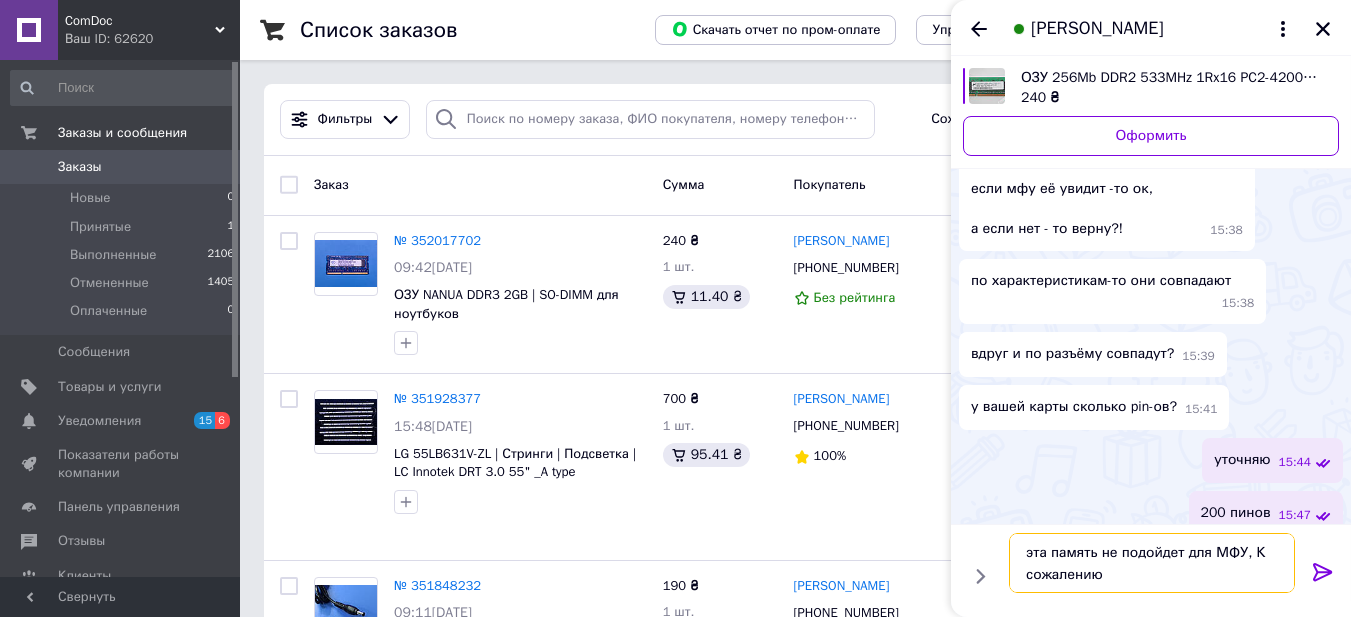 click on "эта память не подойдет для МФУ, К сожалению" at bounding box center [1152, 563] 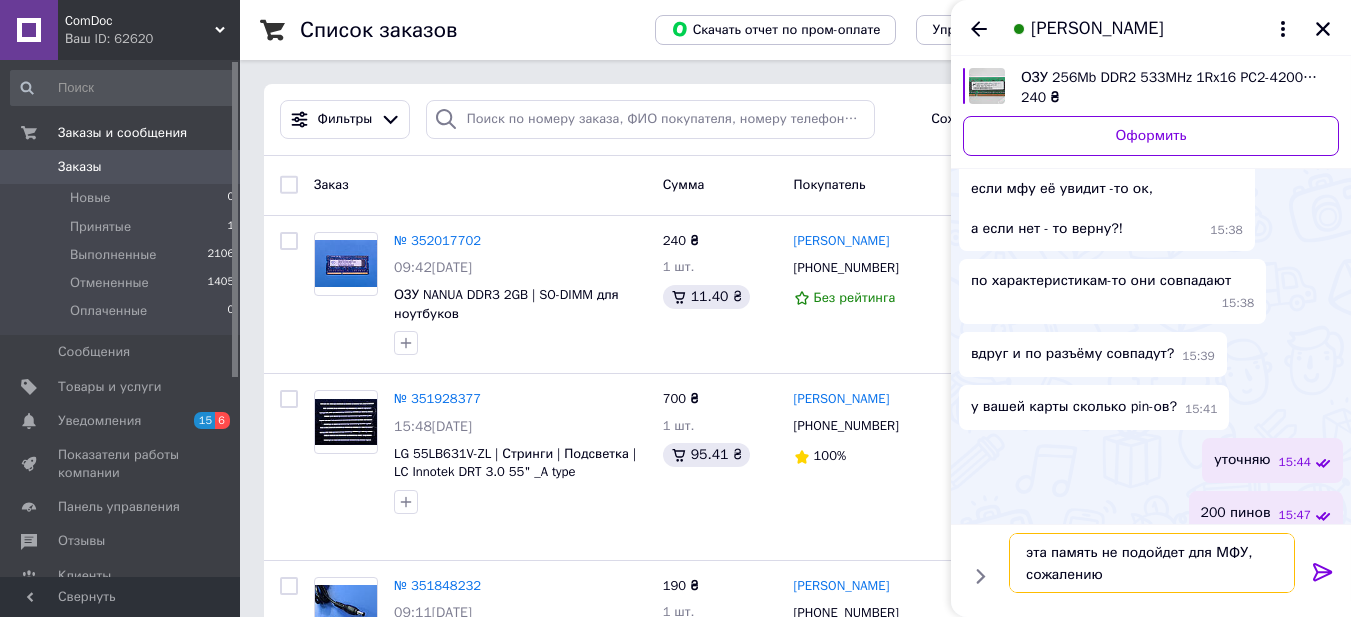 type on "эта память не подойдет для МФУ, к сожалению" 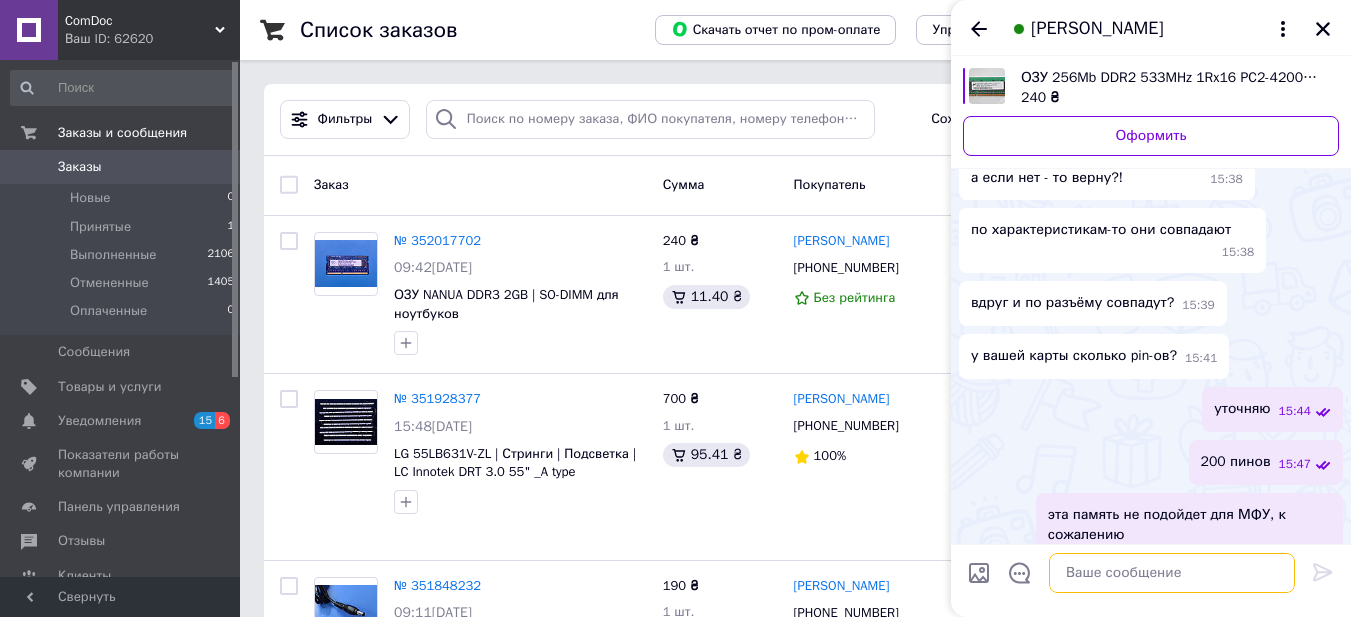 scroll, scrollTop: 682, scrollLeft: 0, axis: vertical 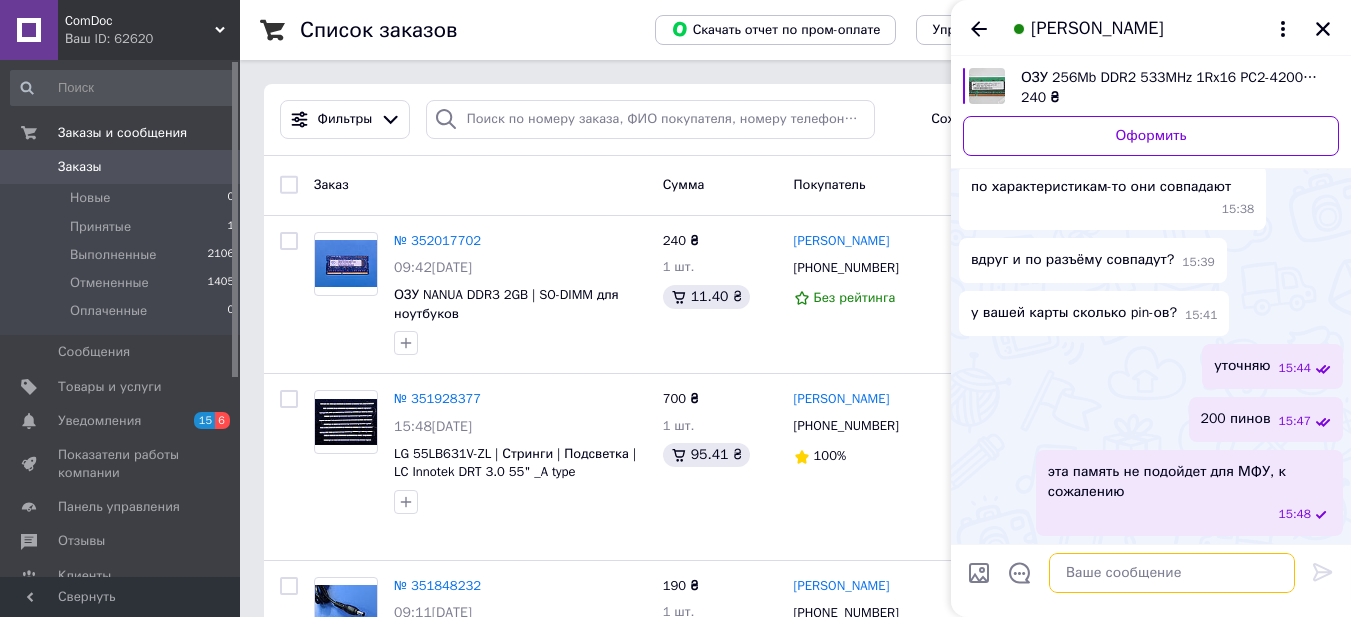 type 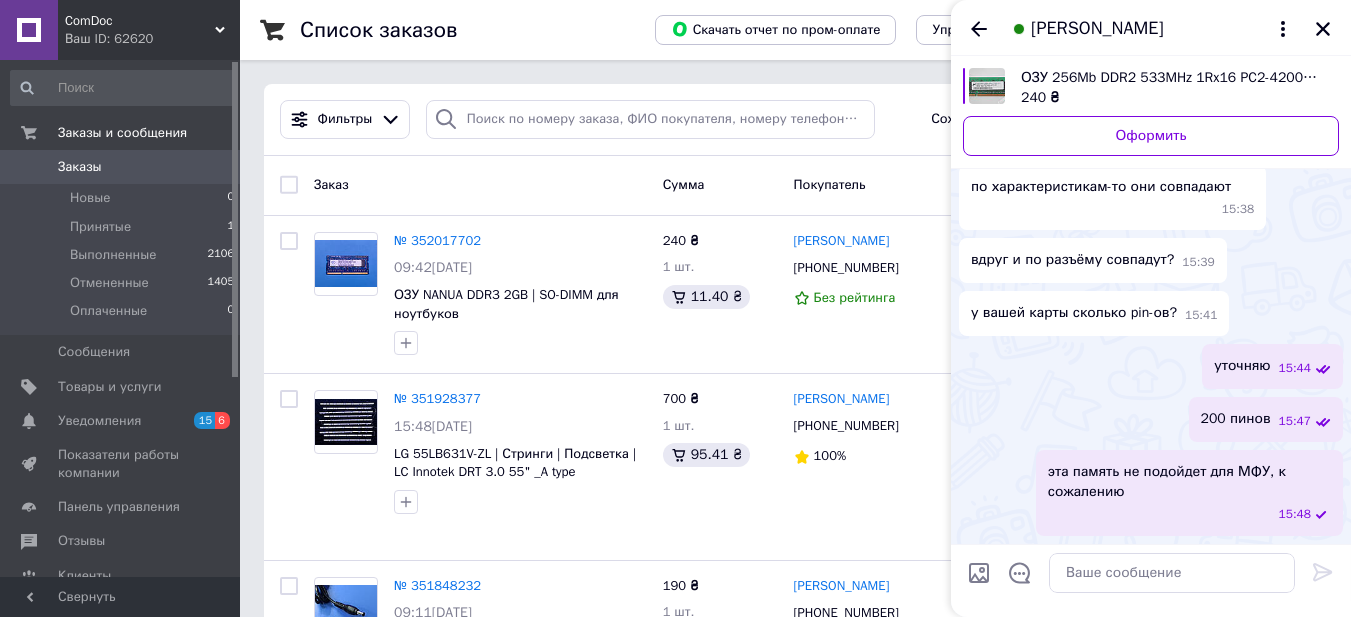 click on "уточняю 15:44" at bounding box center (1151, 366) 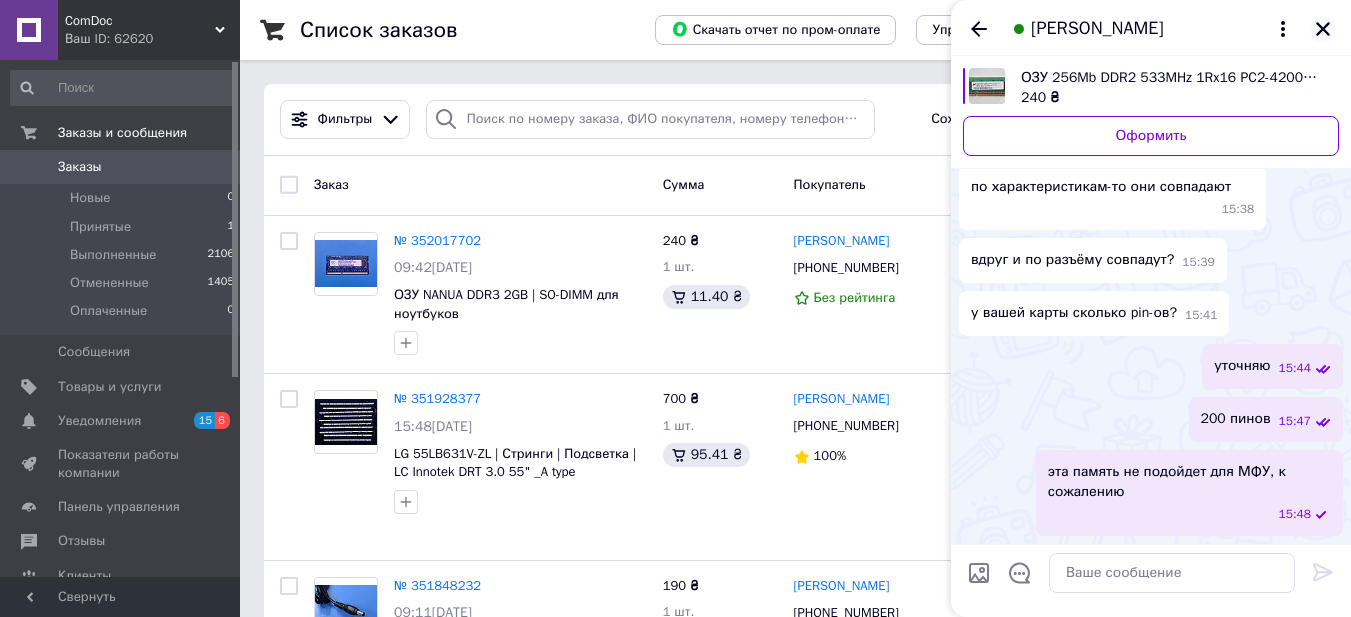 click 